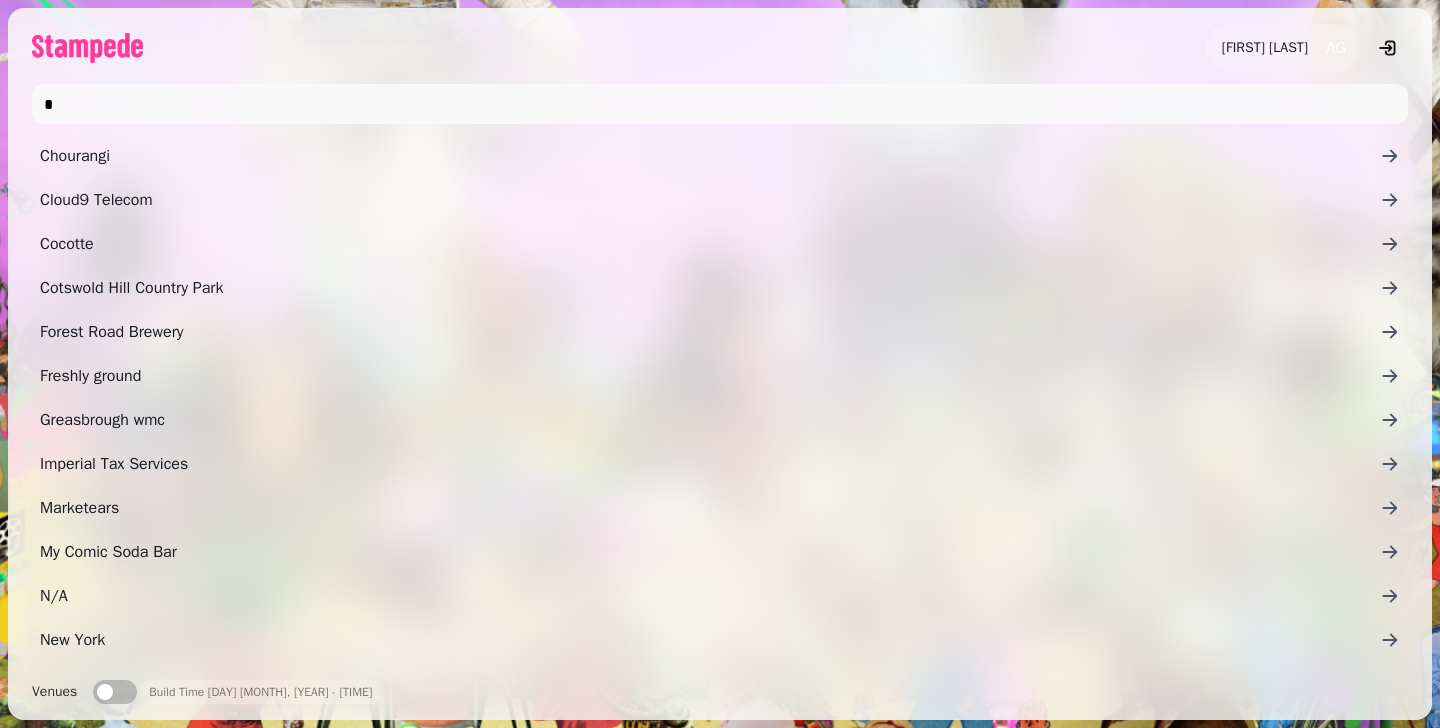 scroll, scrollTop: 0, scrollLeft: 0, axis: both 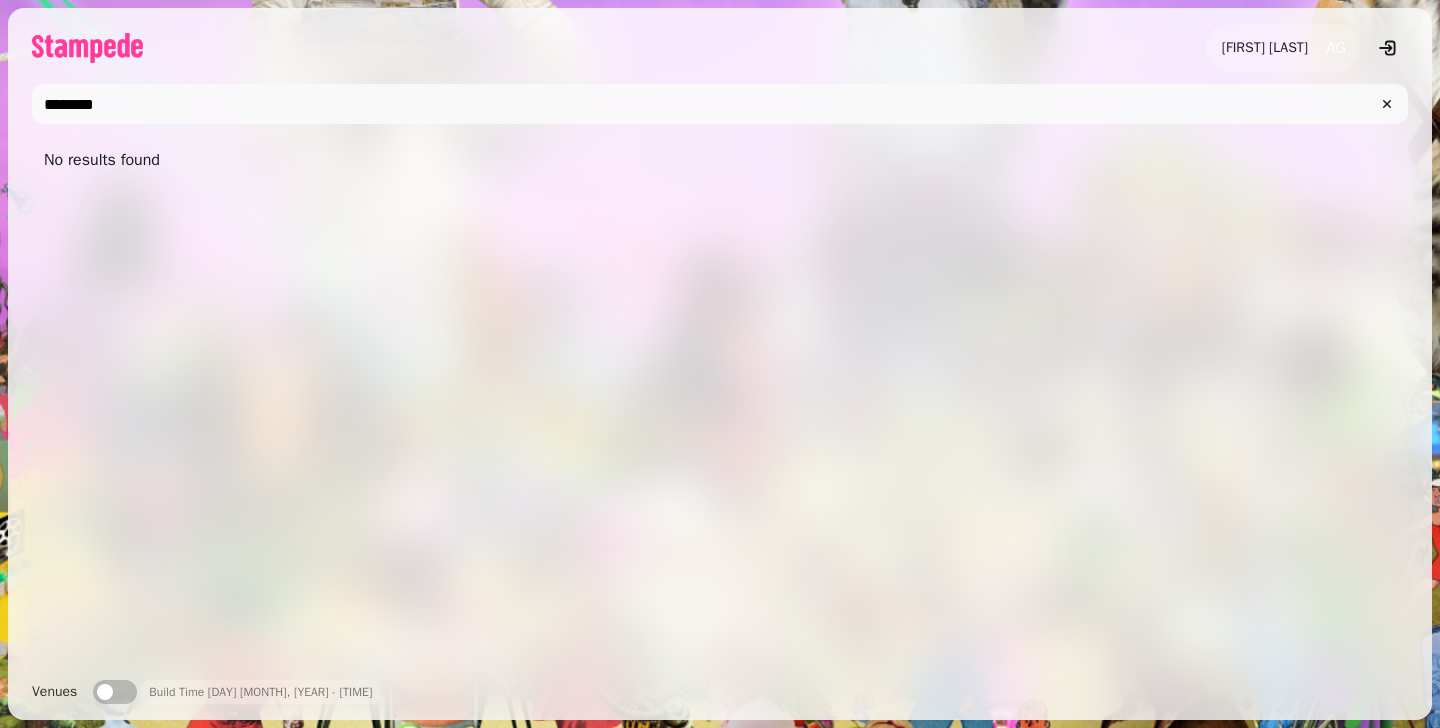 click on "********" at bounding box center (720, 104) 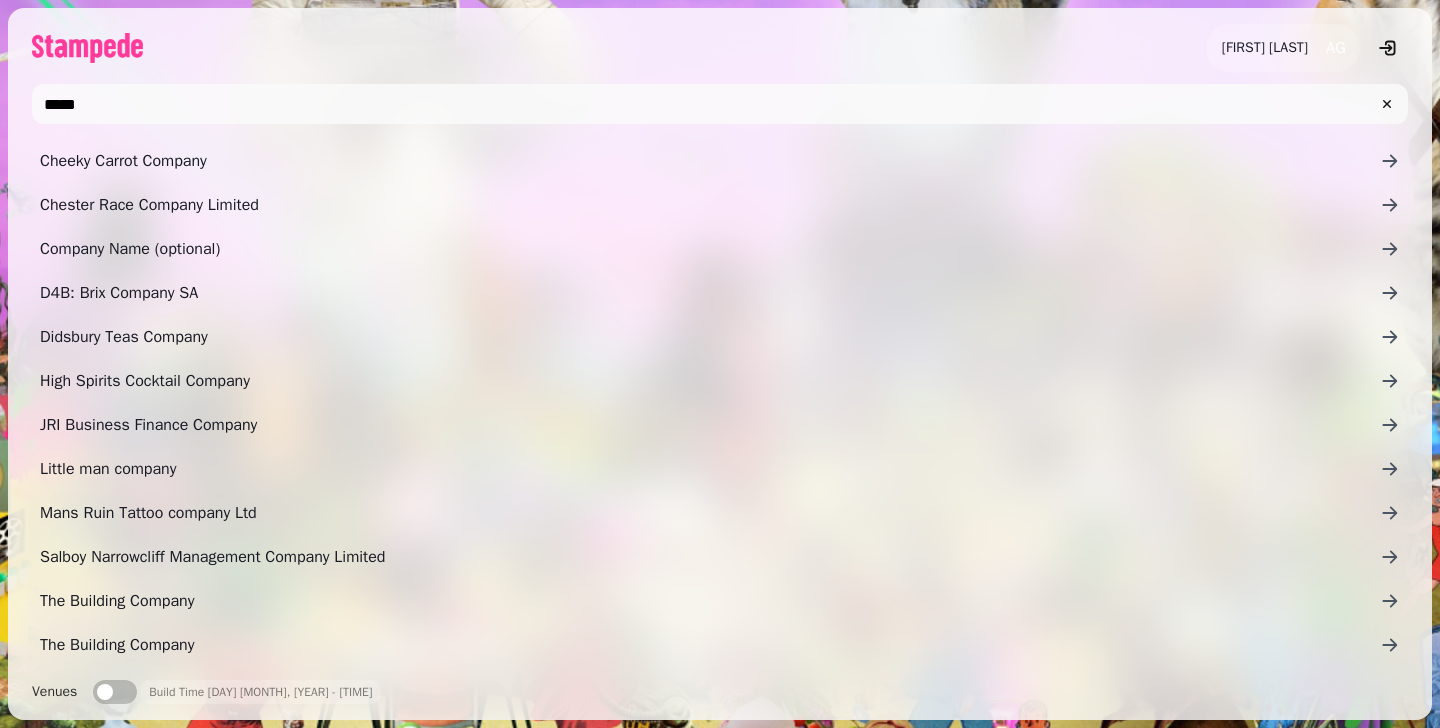 scroll, scrollTop: 0, scrollLeft: 0, axis: both 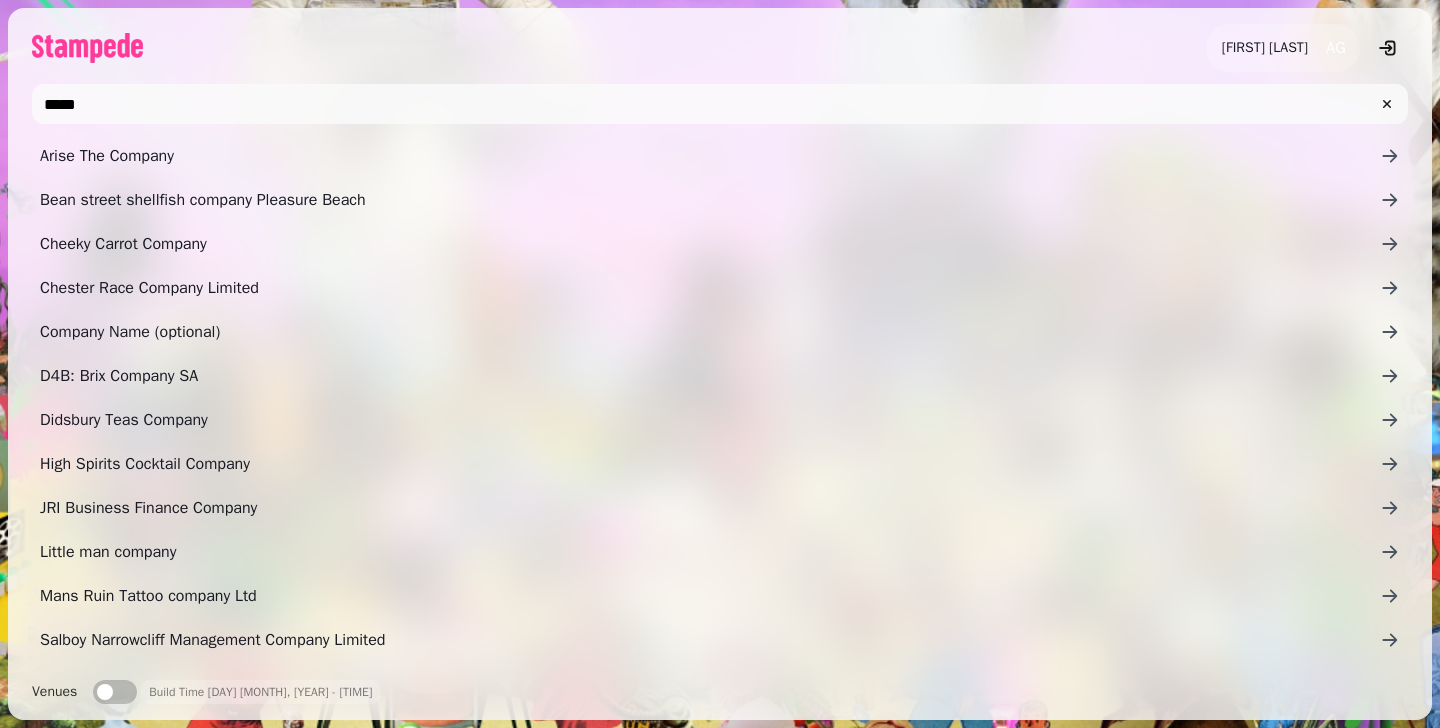 click on "*****" at bounding box center [720, 104] 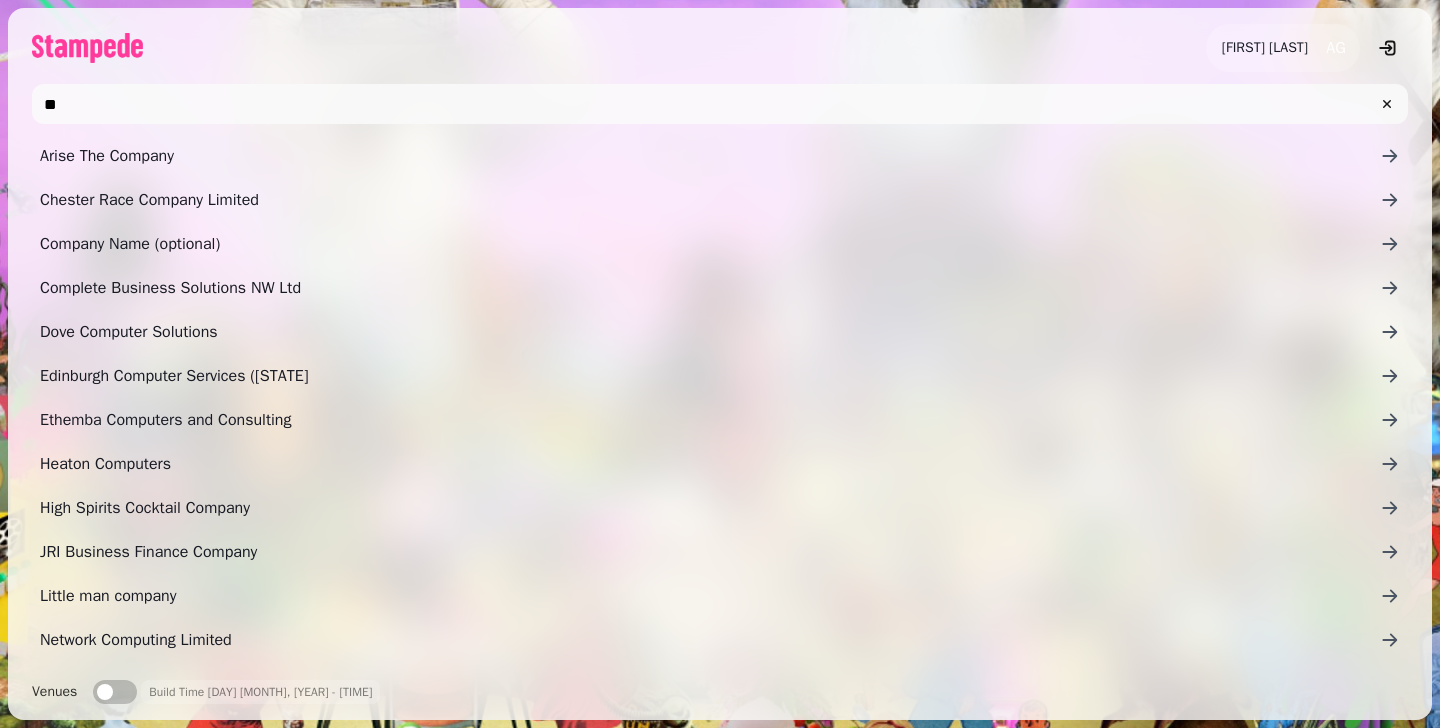 type on "*" 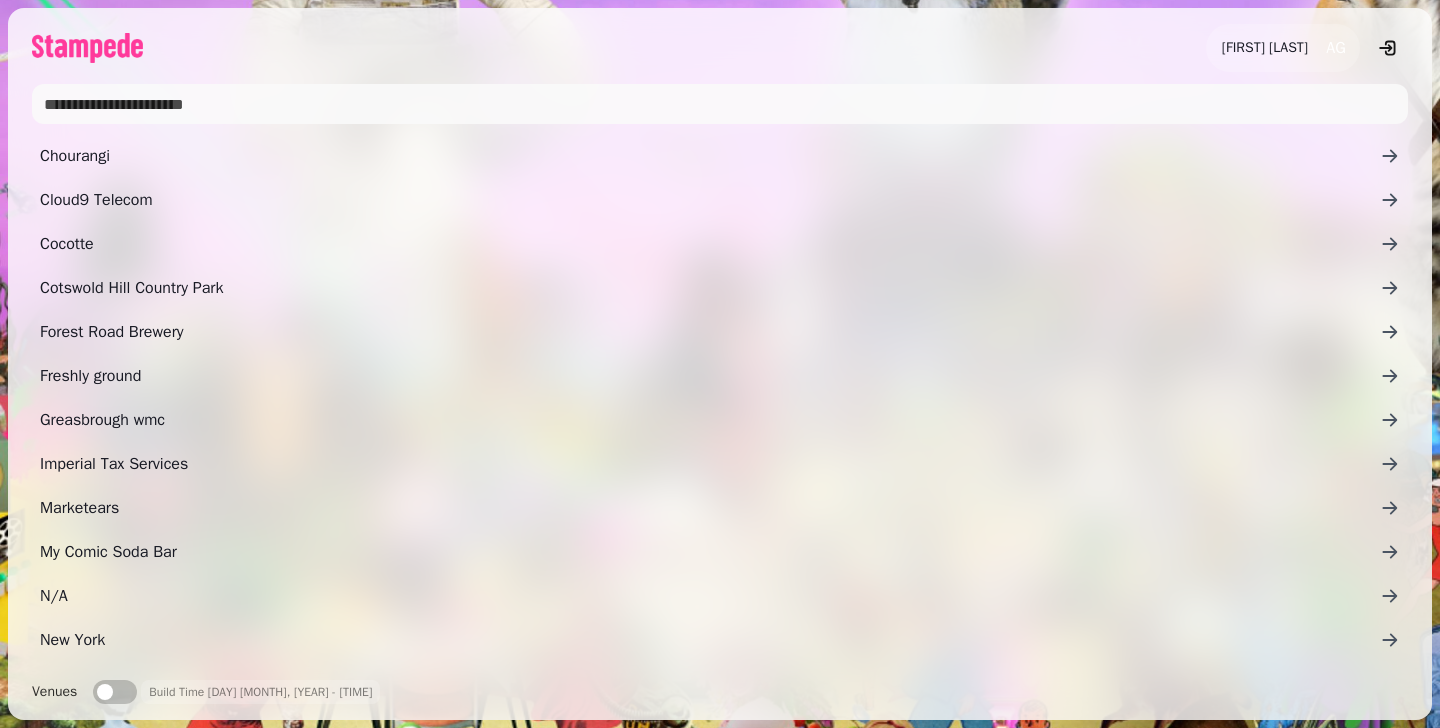 type on "*" 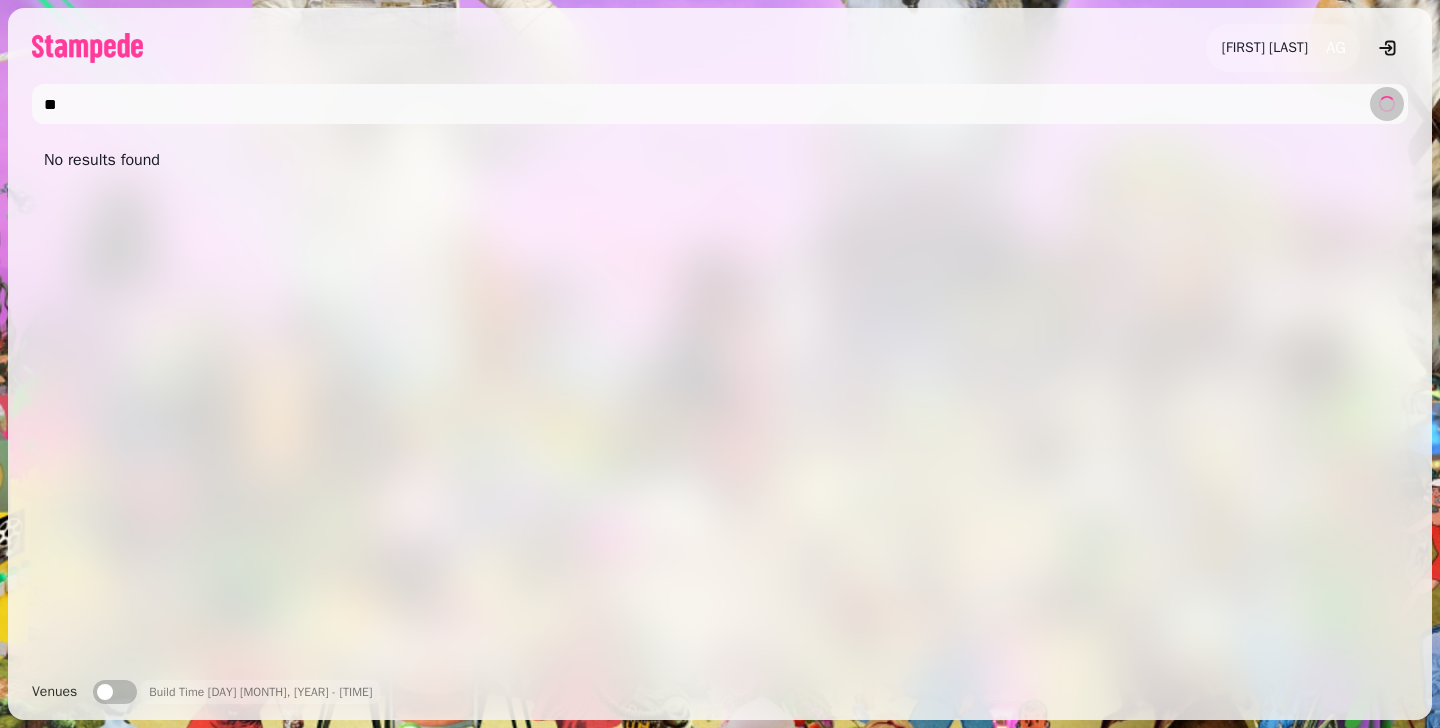 type on "*" 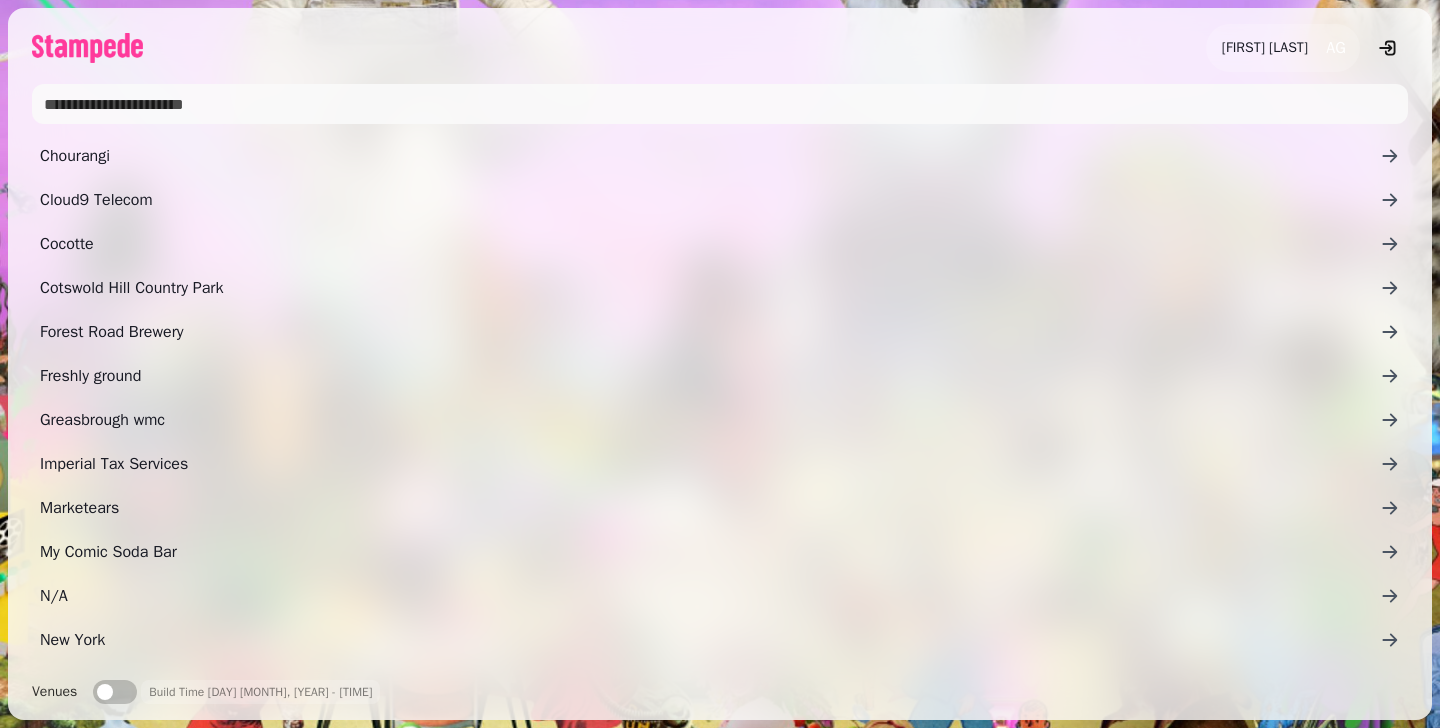 click at bounding box center [720, 104] 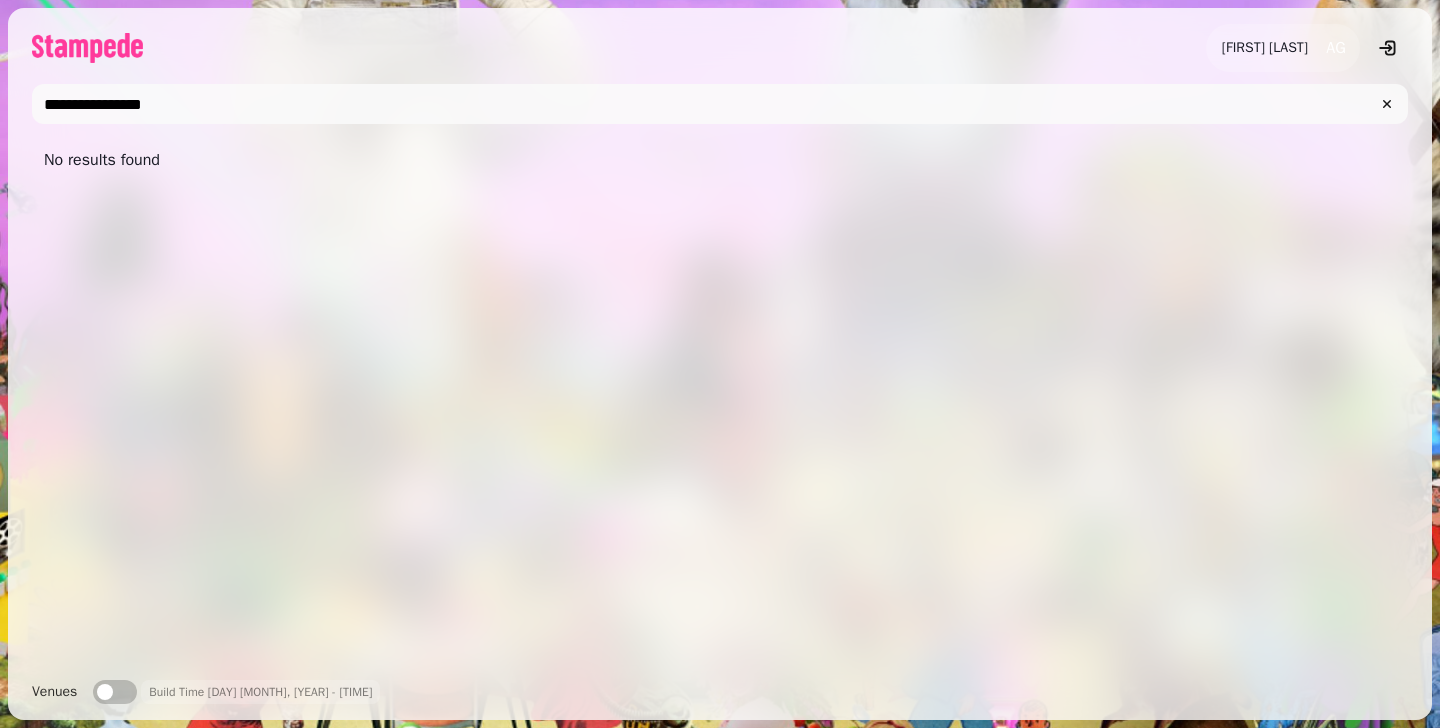 drag, startPoint x: 361, startPoint y: 98, endPoint x: 196, endPoint y: 76, distance: 166.4602 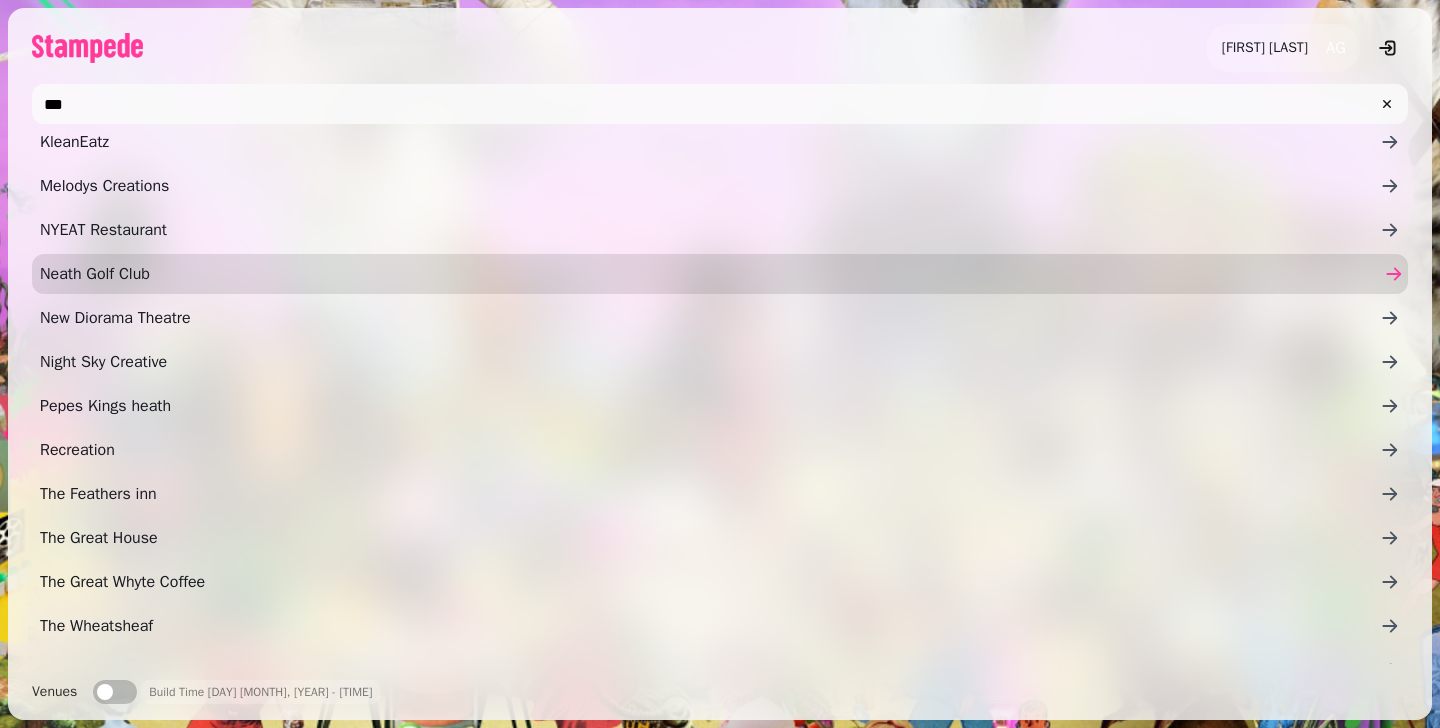 scroll, scrollTop: 348, scrollLeft: 0, axis: vertical 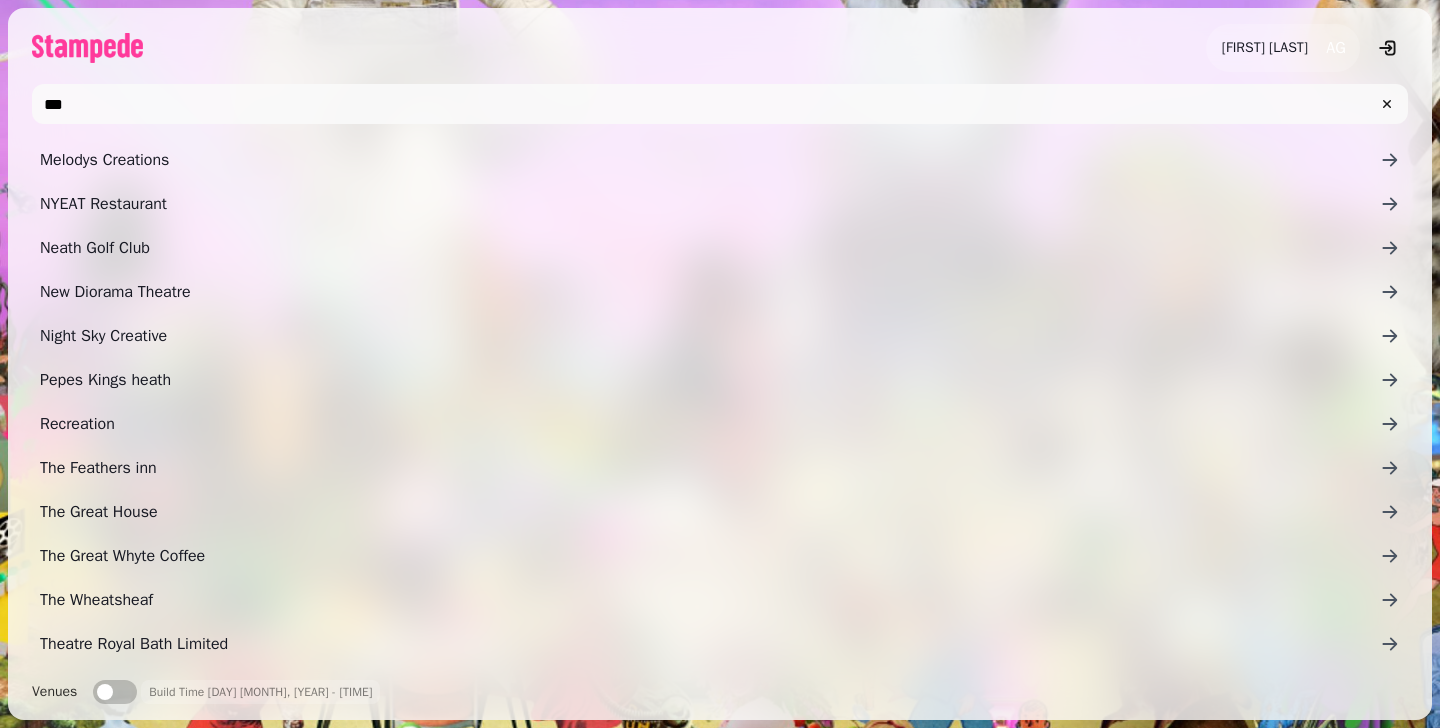 click on "***" at bounding box center [720, 104] 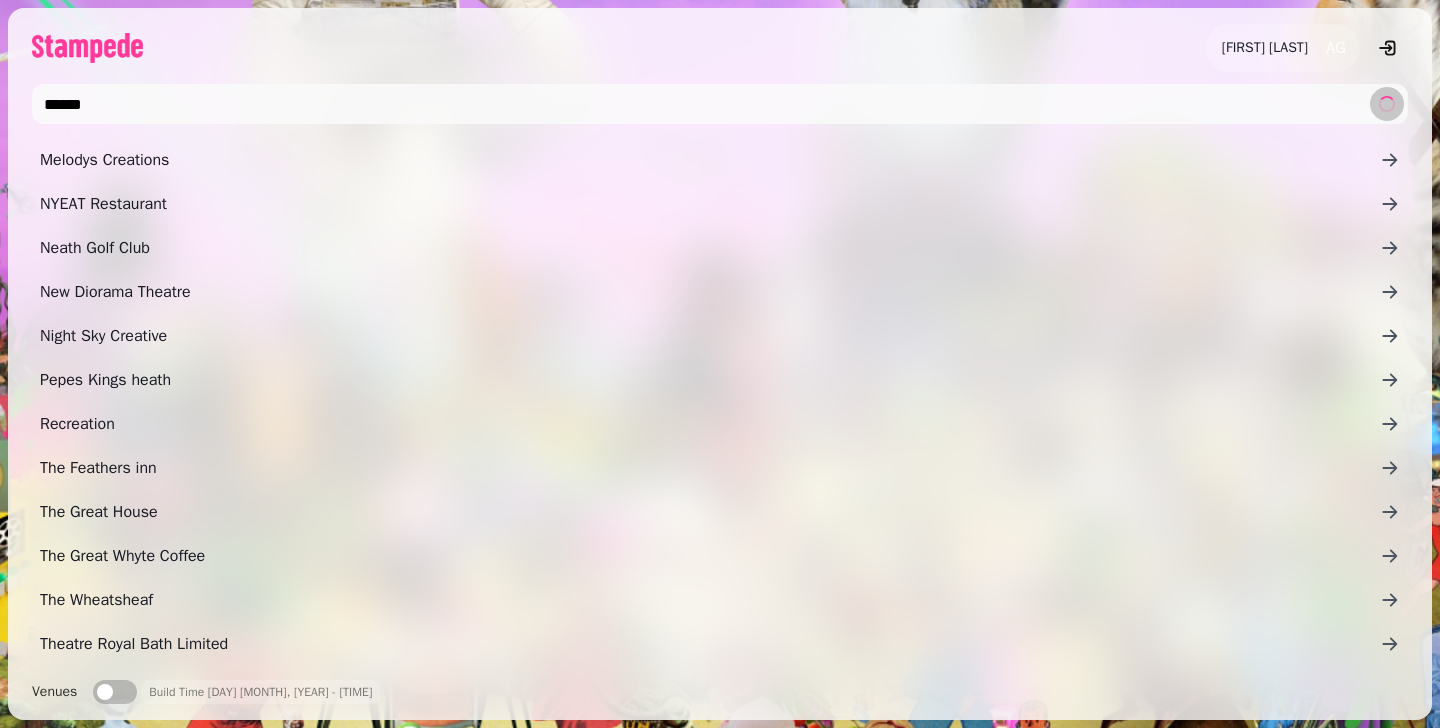 scroll, scrollTop: 0, scrollLeft: 0, axis: both 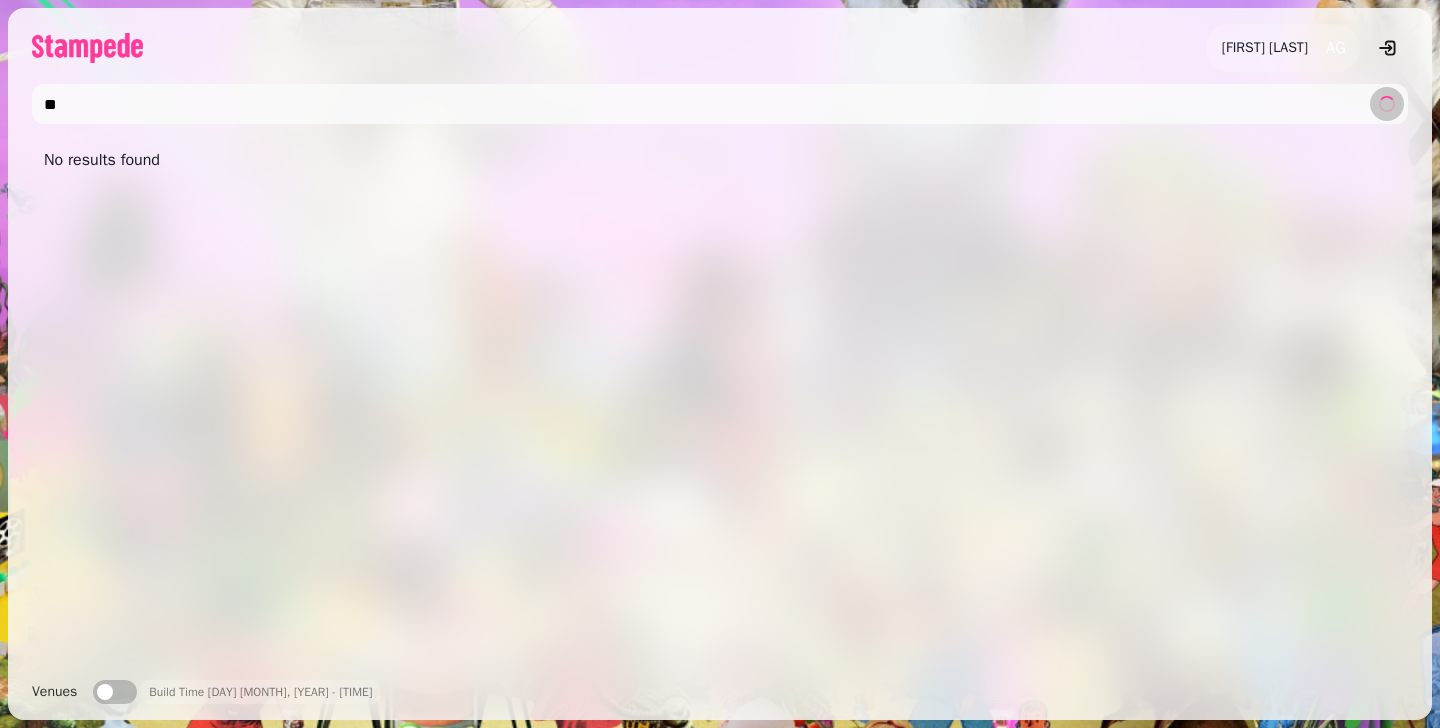 type on "*" 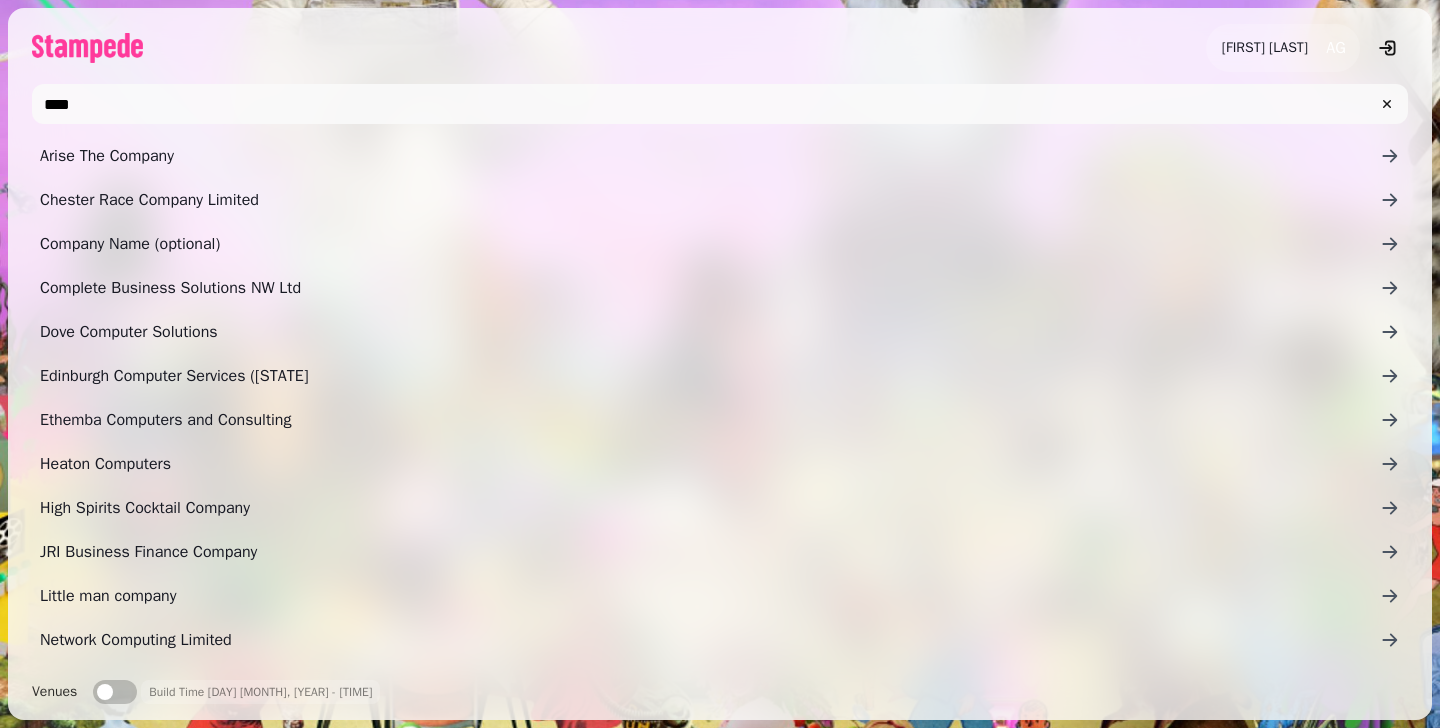 click on "****" at bounding box center [720, 104] 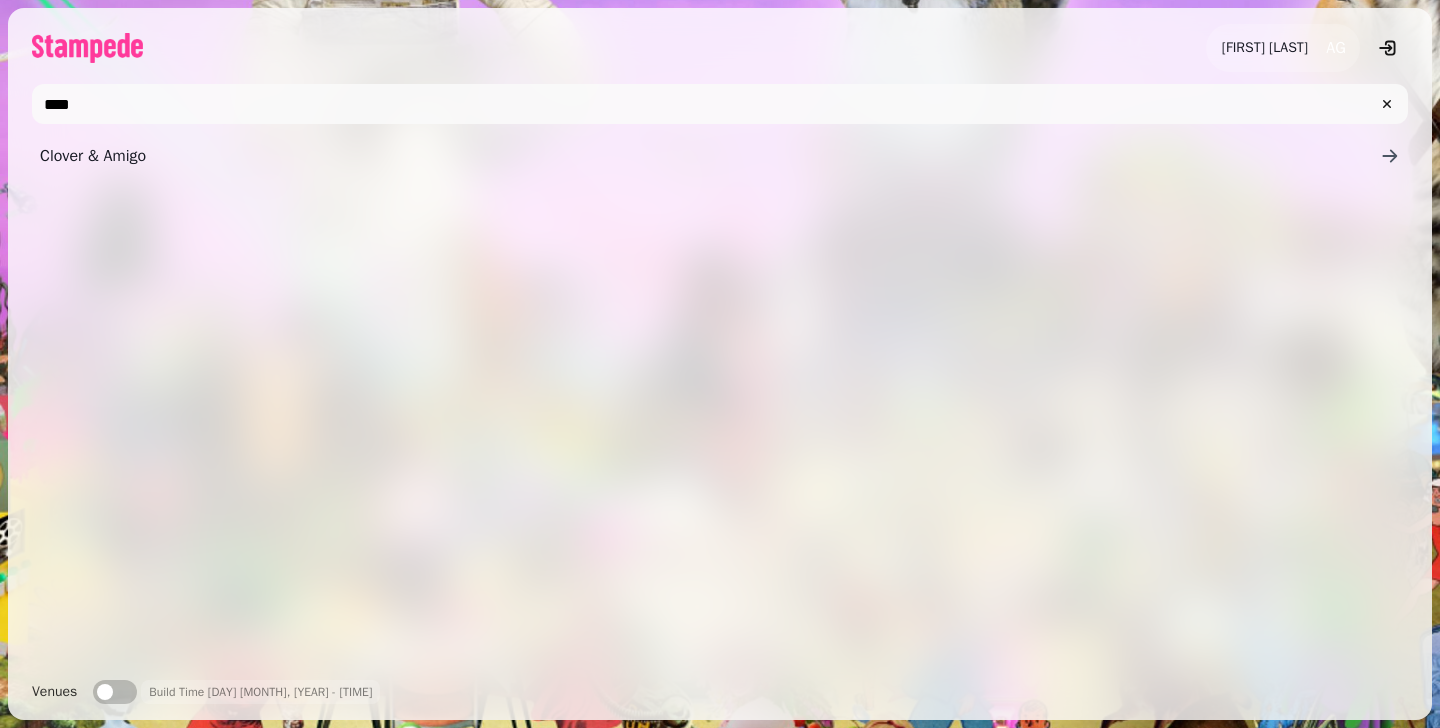 click on "****" at bounding box center (720, 104) 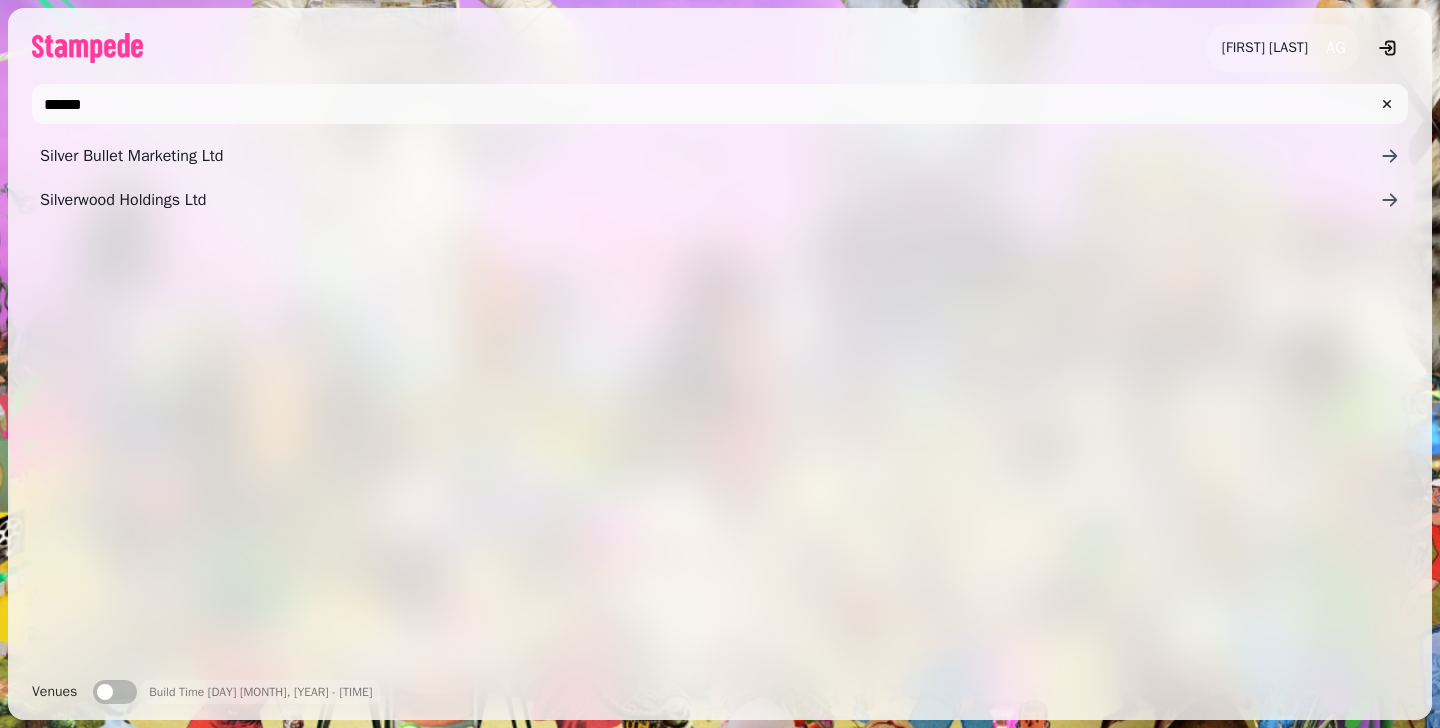 type on "******" 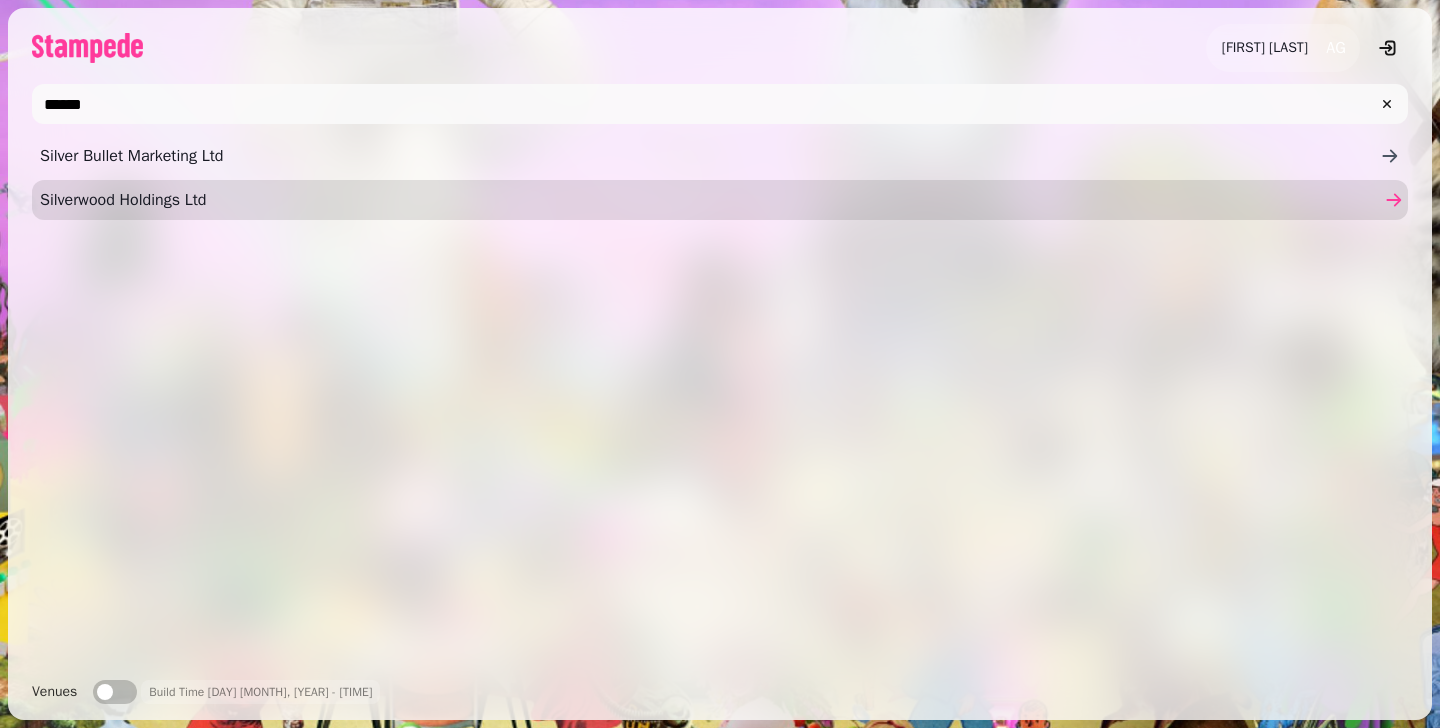 click on "Silverwood Holdings Ltd" at bounding box center (710, 200) 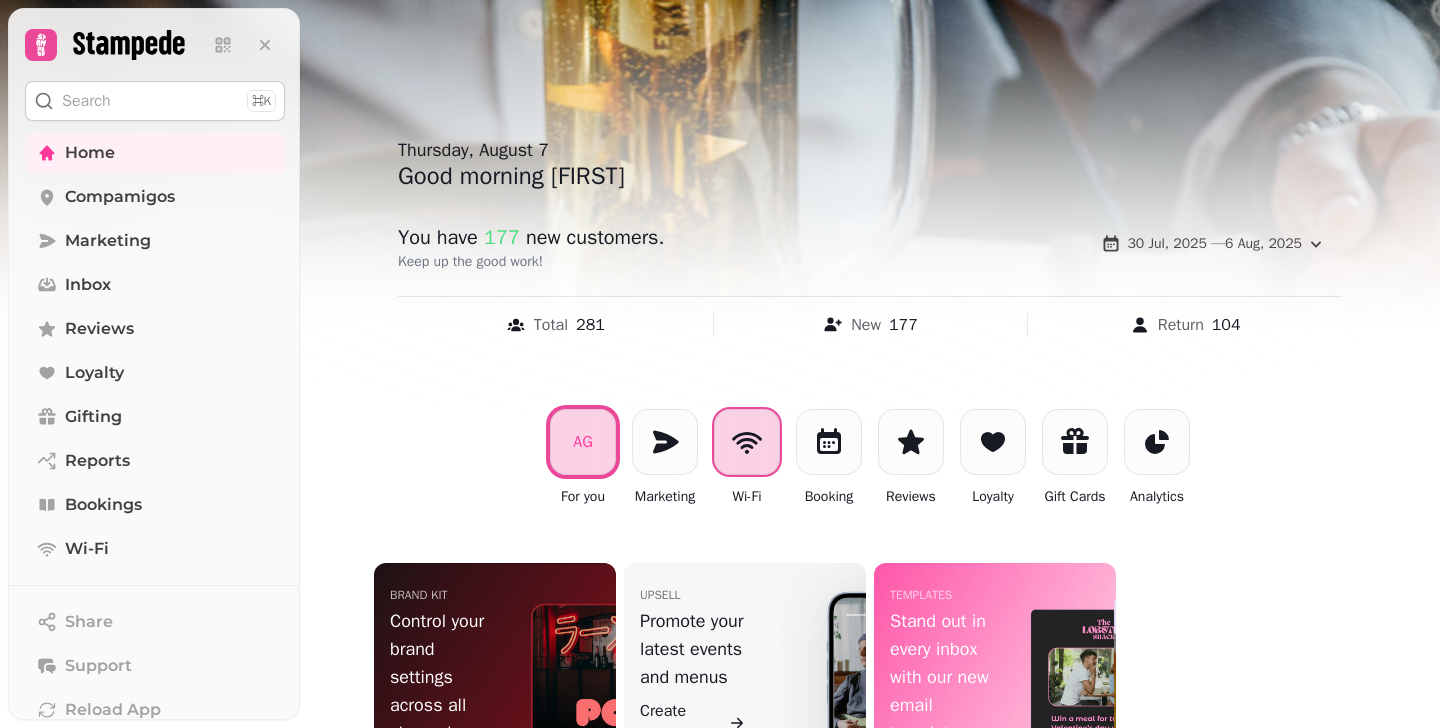 click at bounding box center (747, 442) 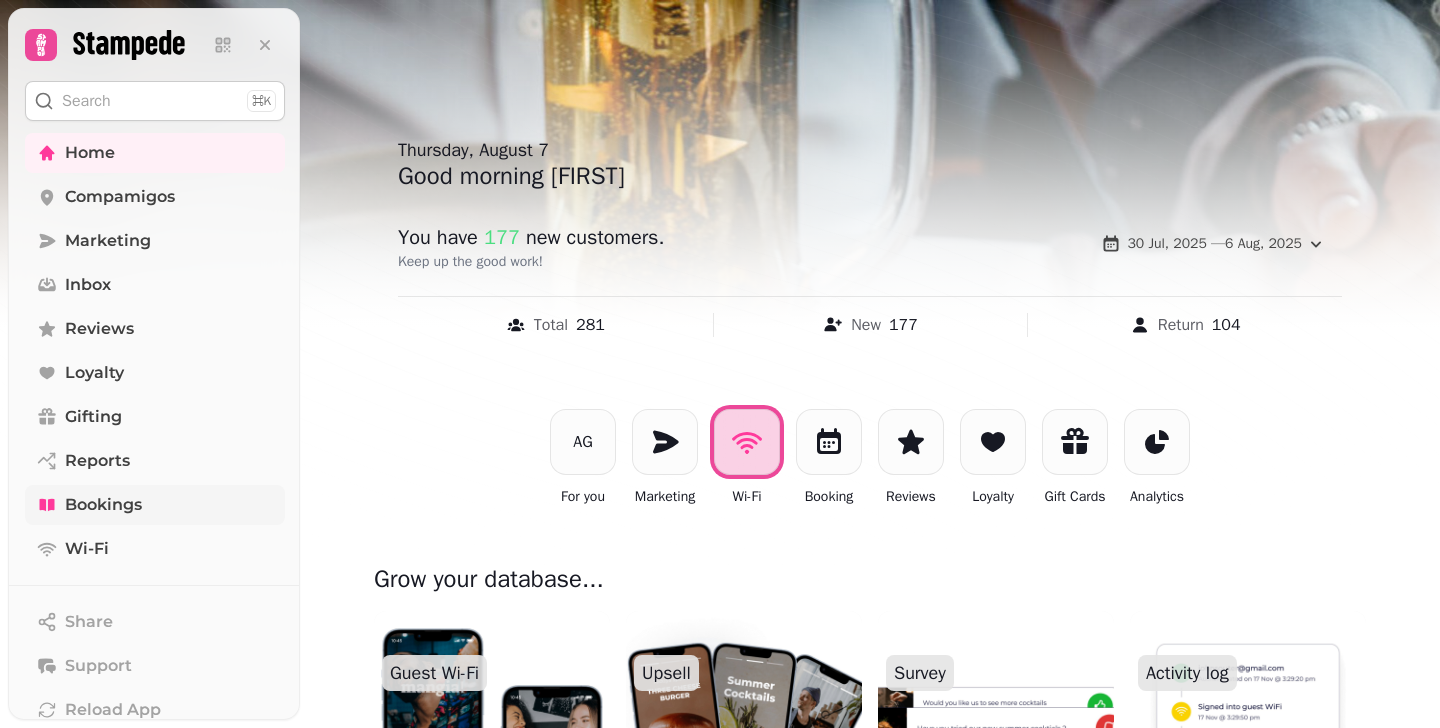 click on "Bookings" at bounding box center (103, 505) 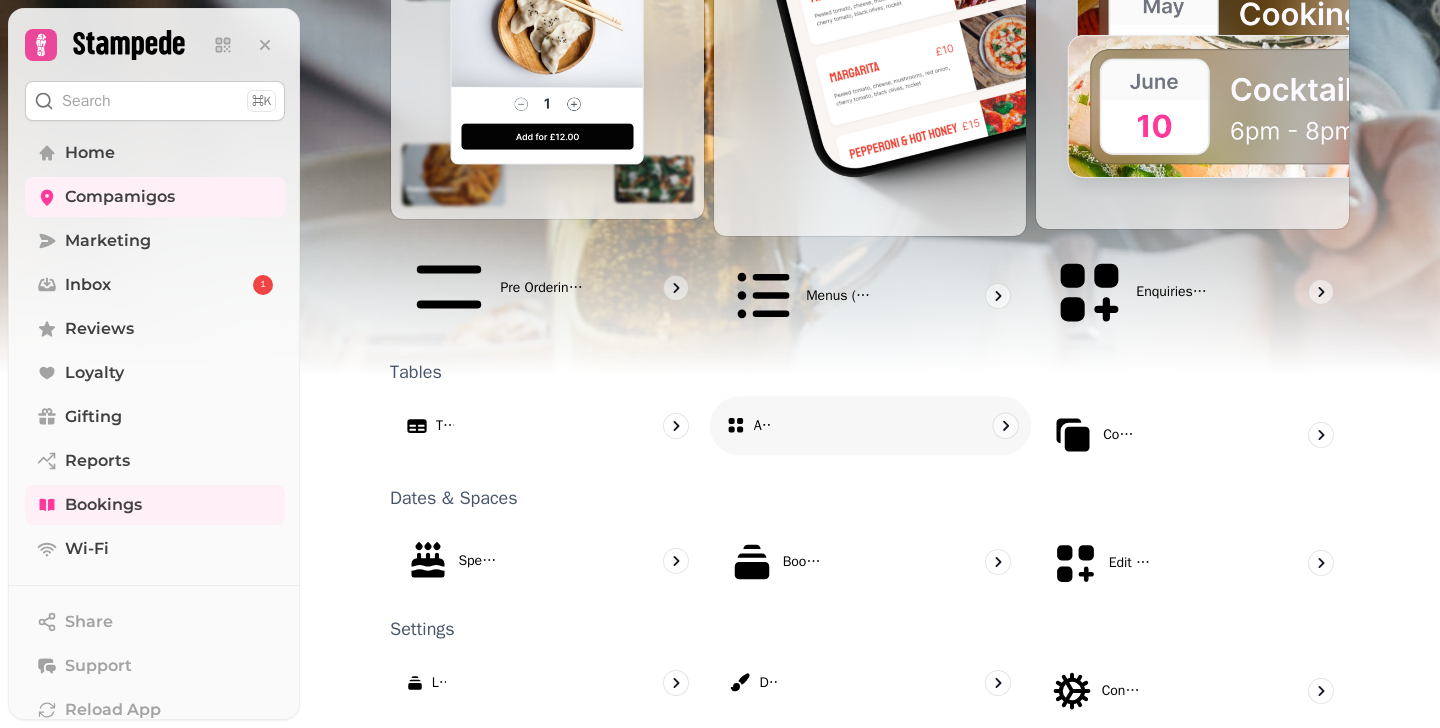 scroll, scrollTop: 1190, scrollLeft: 0, axis: vertical 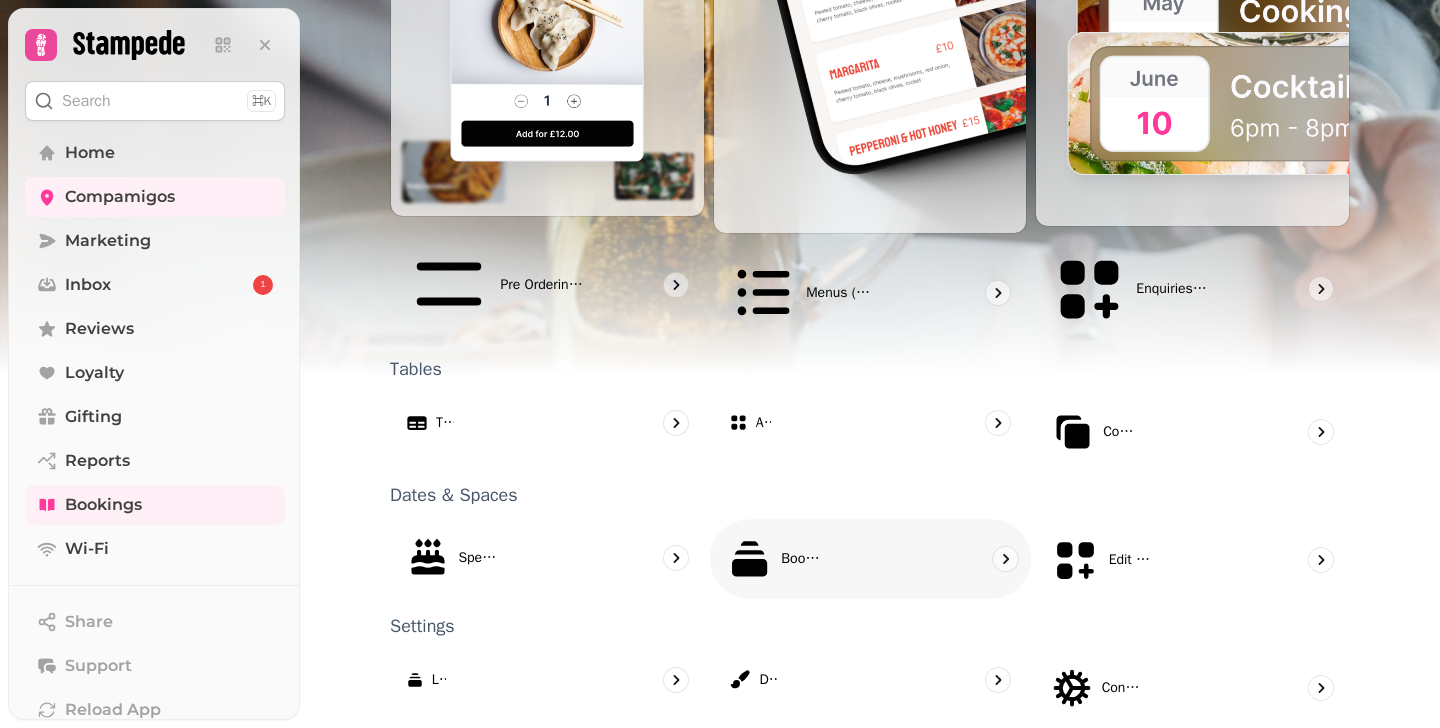 click on "Booking Types" at bounding box center [802, 558] 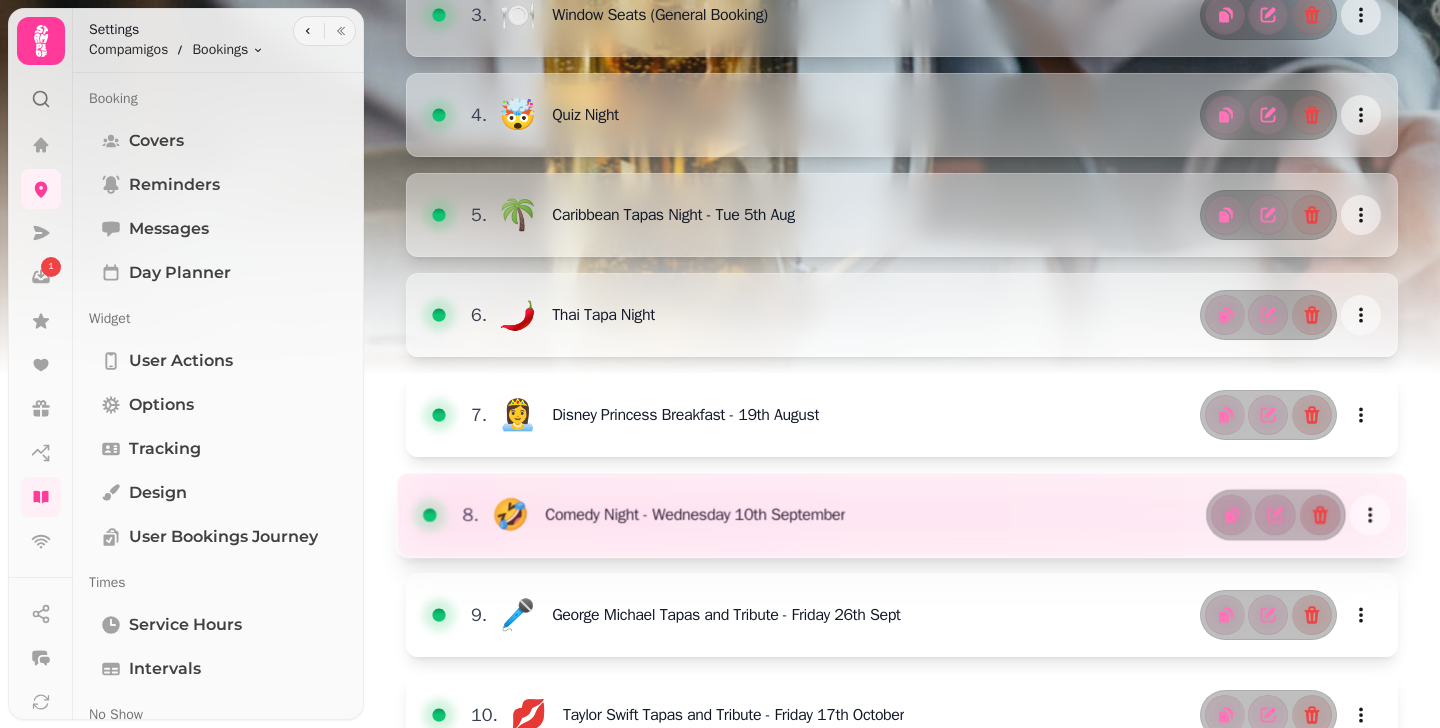 scroll, scrollTop: 664, scrollLeft: 0, axis: vertical 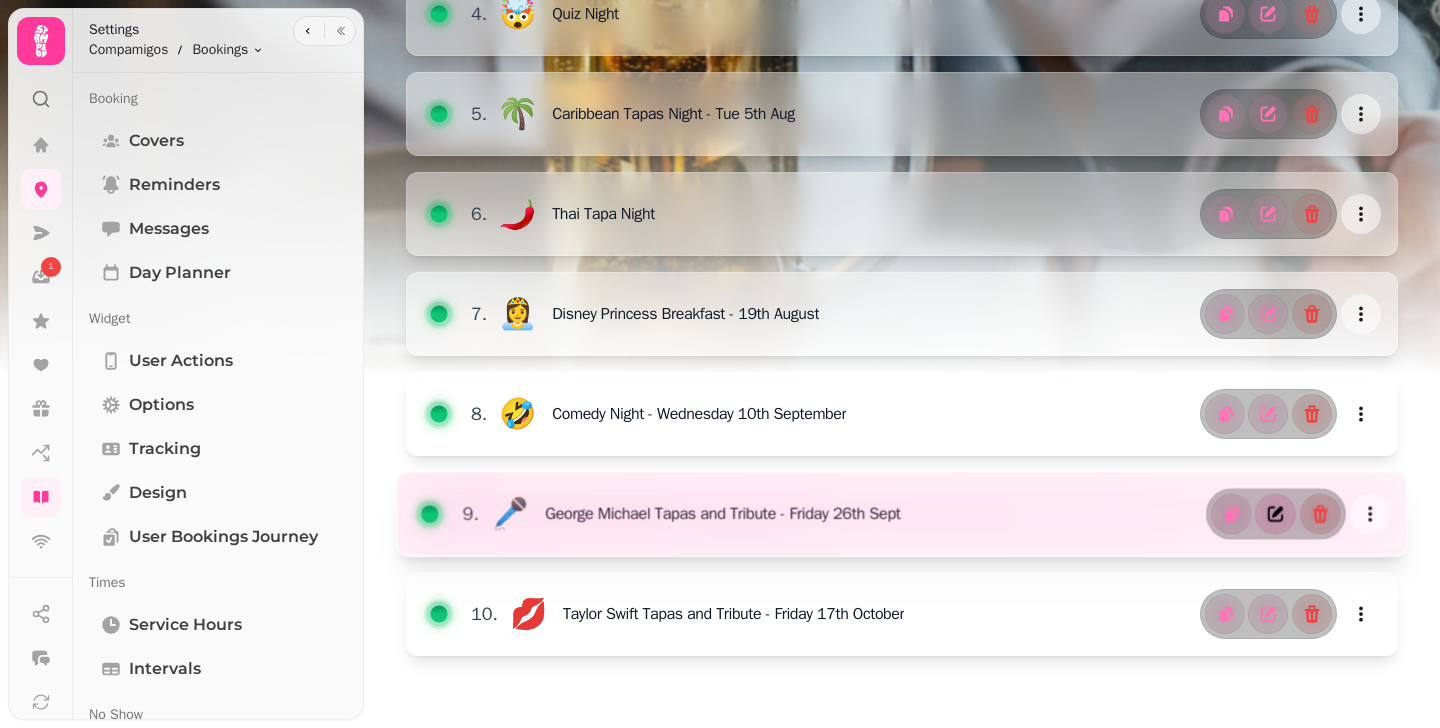 click 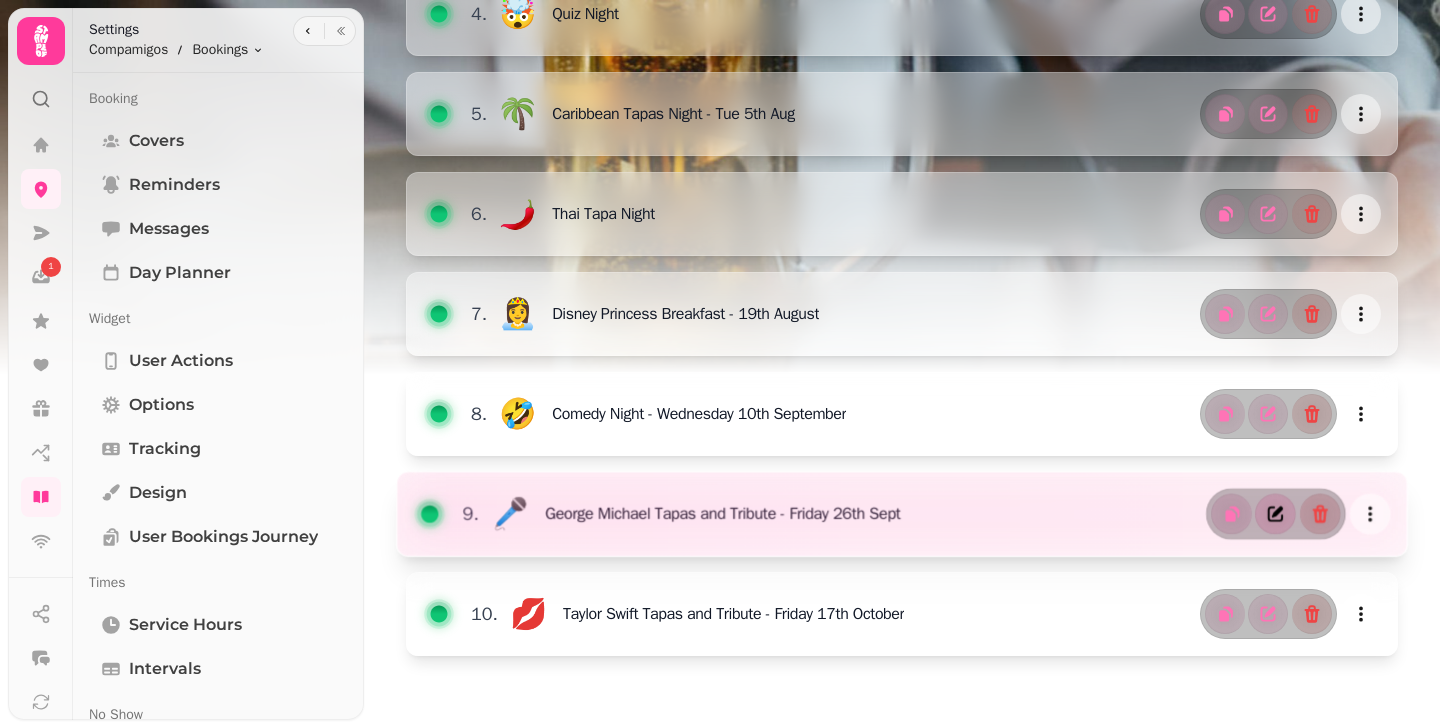 select on "*" 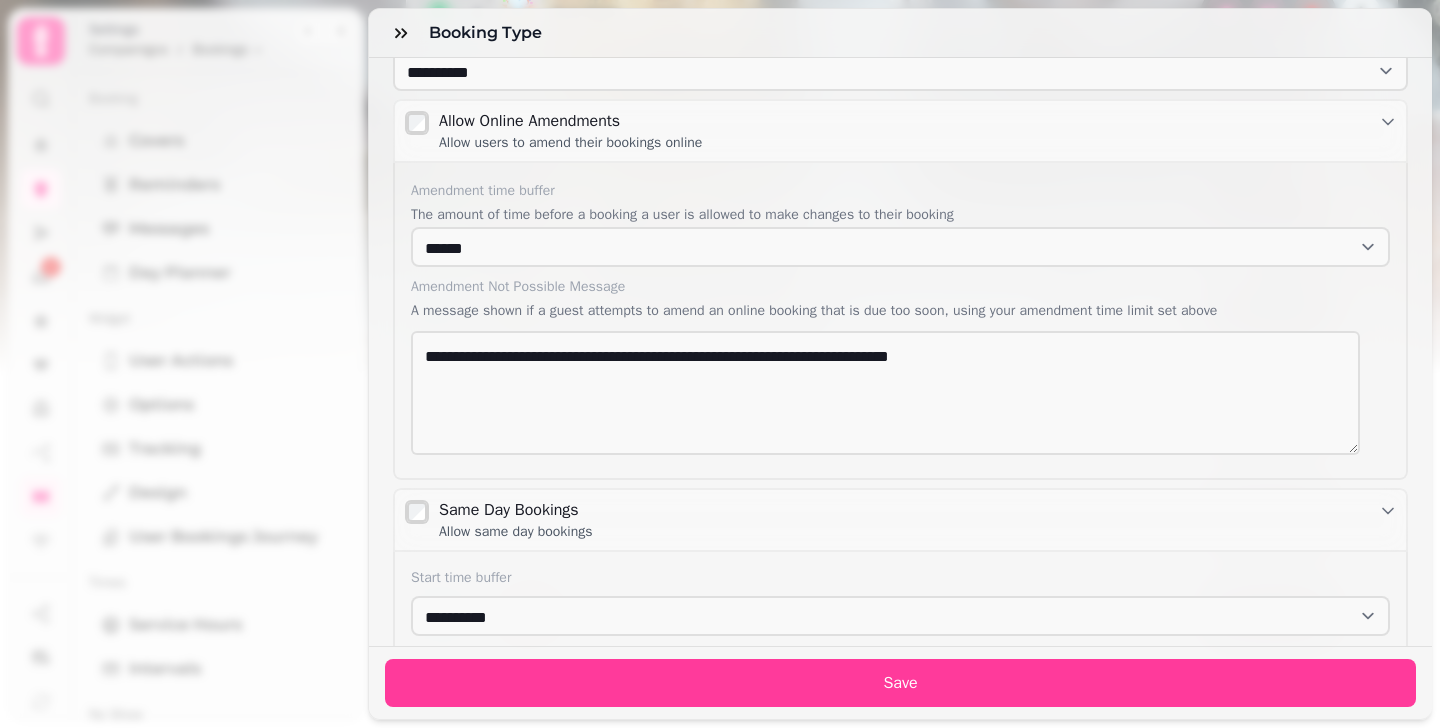 scroll, scrollTop: 510, scrollLeft: 0, axis: vertical 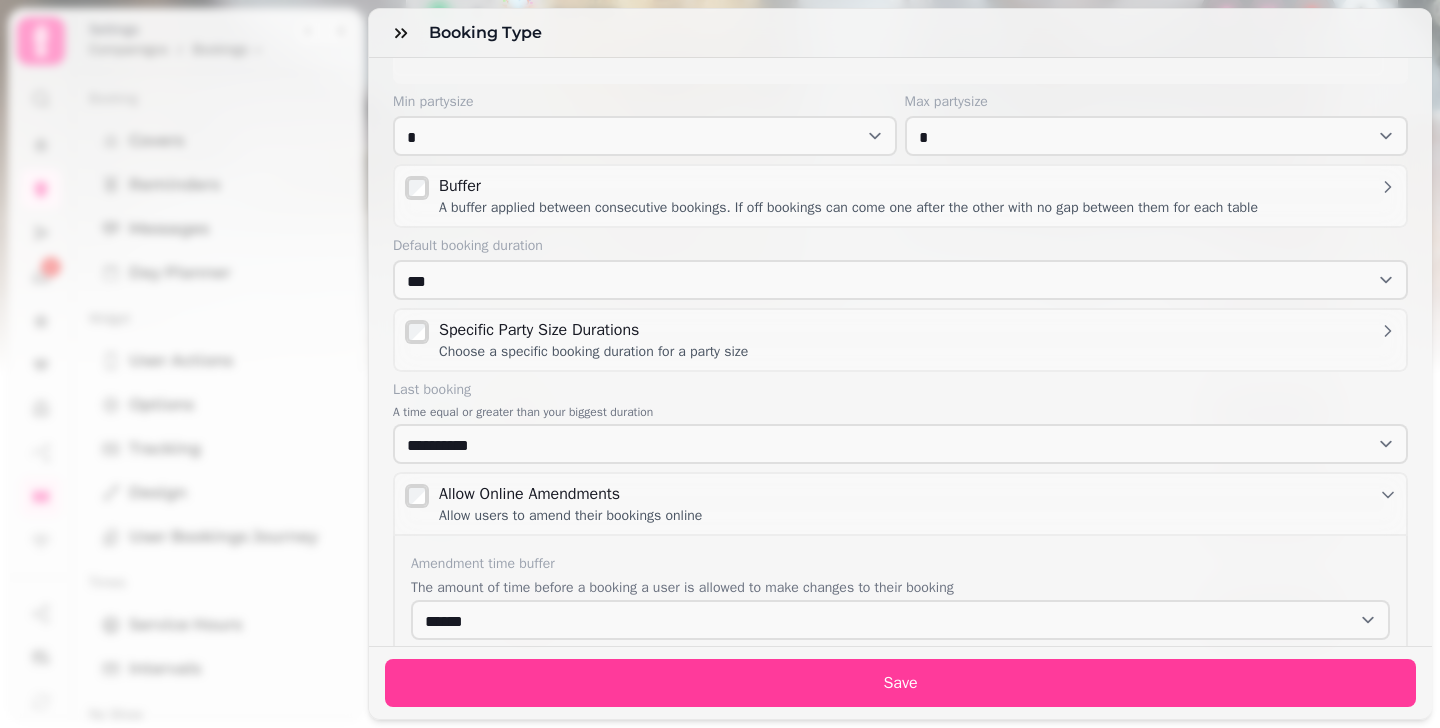 click on "Specific Party Size Durations Choose a specific booking duration for a party size" at bounding box center (918, 340) 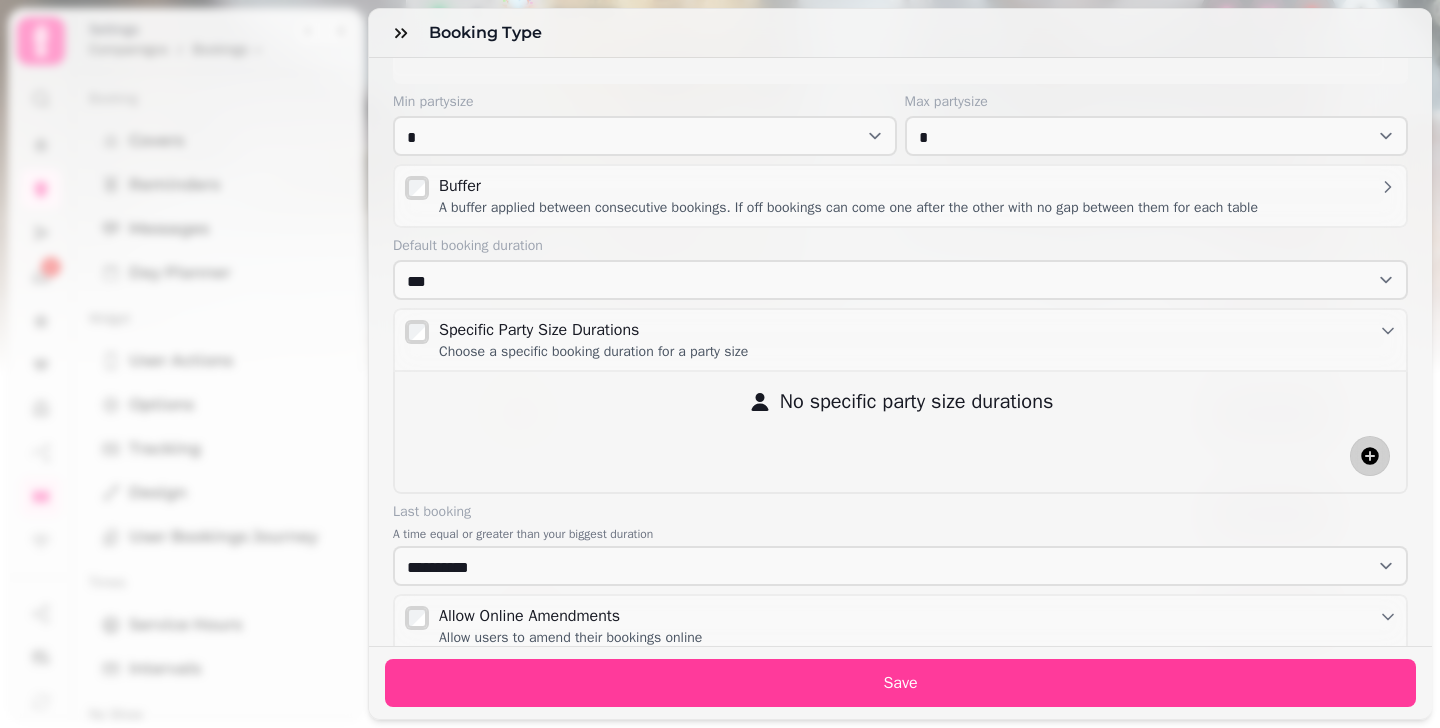 click 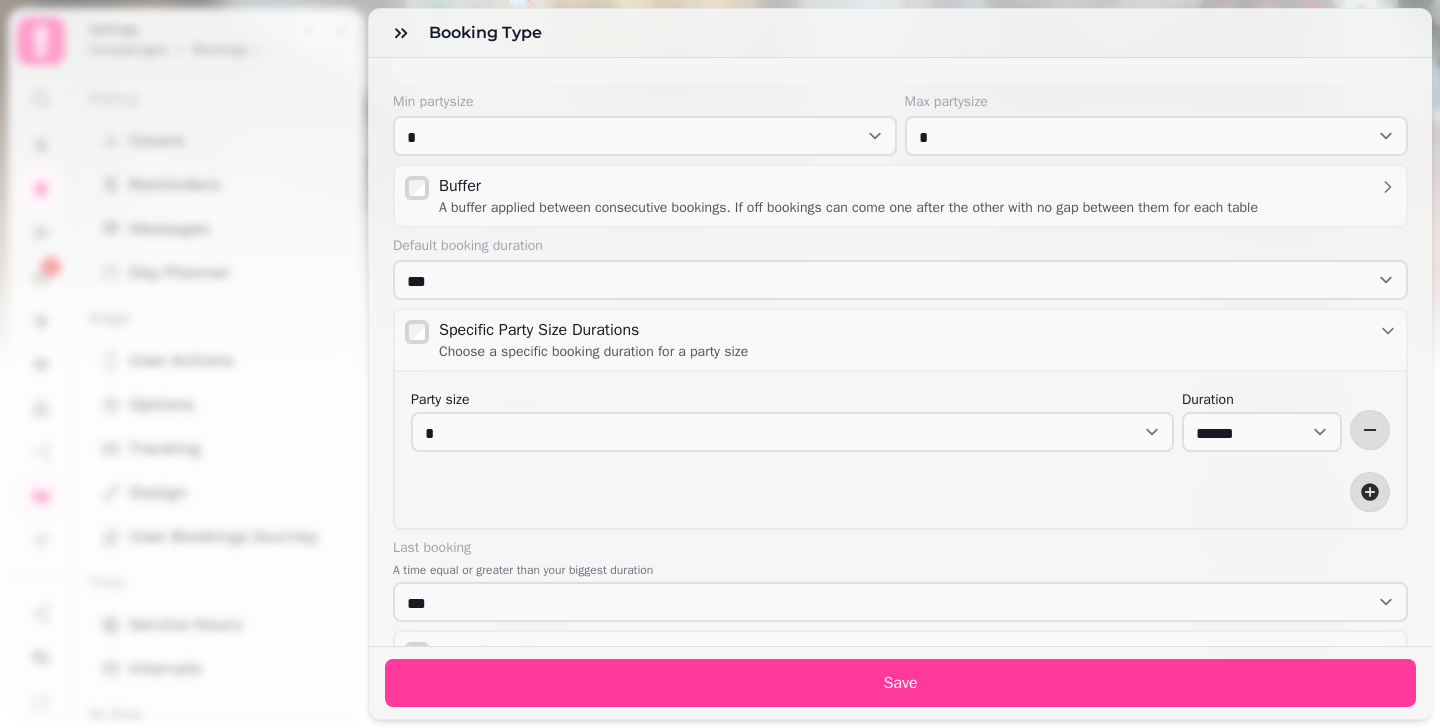 click on "Specific Party Size Durations Choose a specific booking duration for a party size" at bounding box center (900, 340) 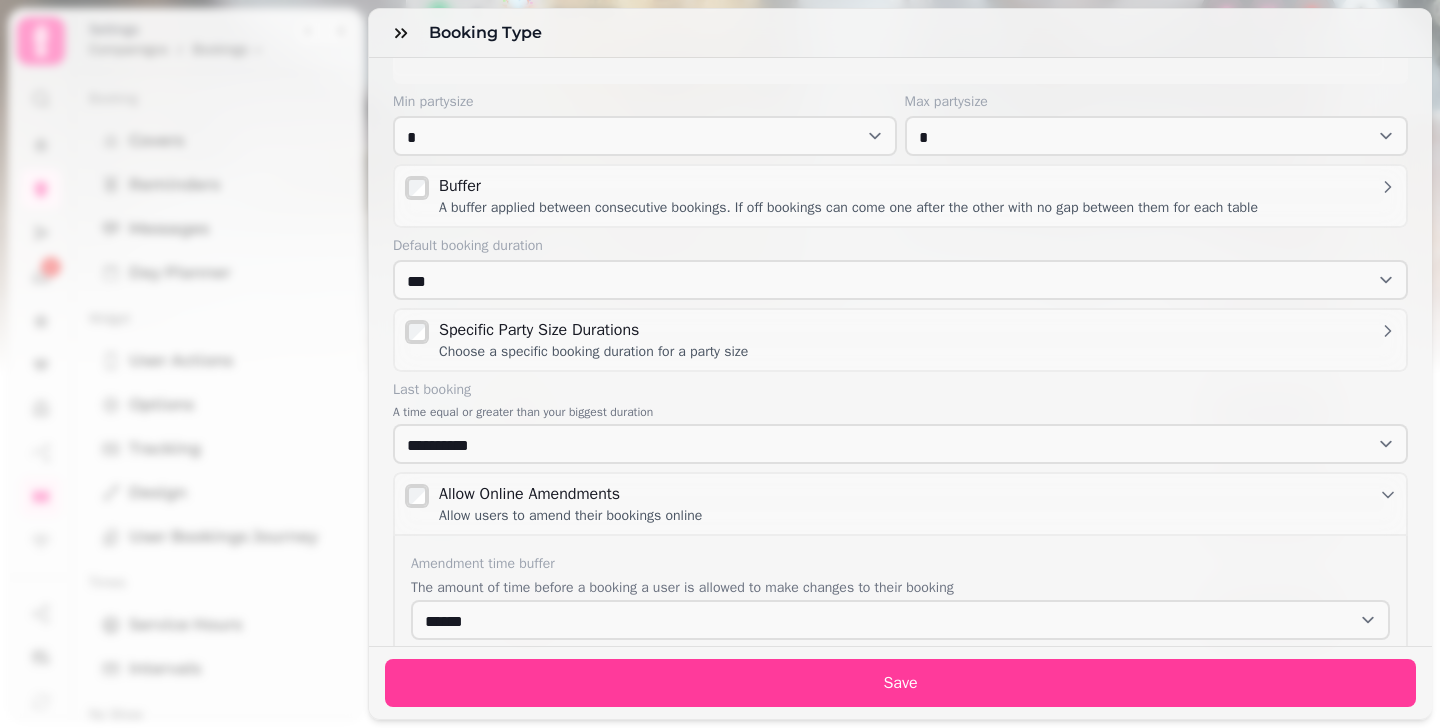 click on "Specific Party Size Durations" at bounding box center (593, 330) 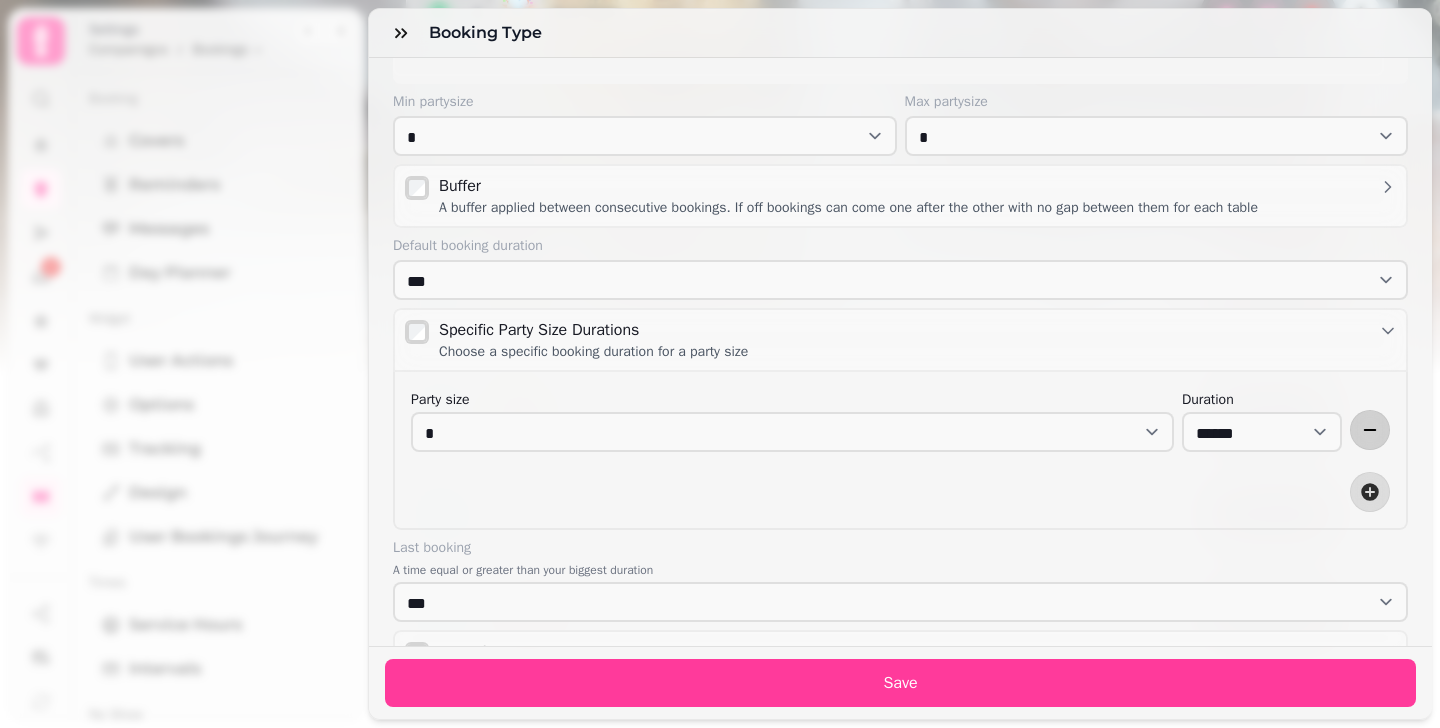 click 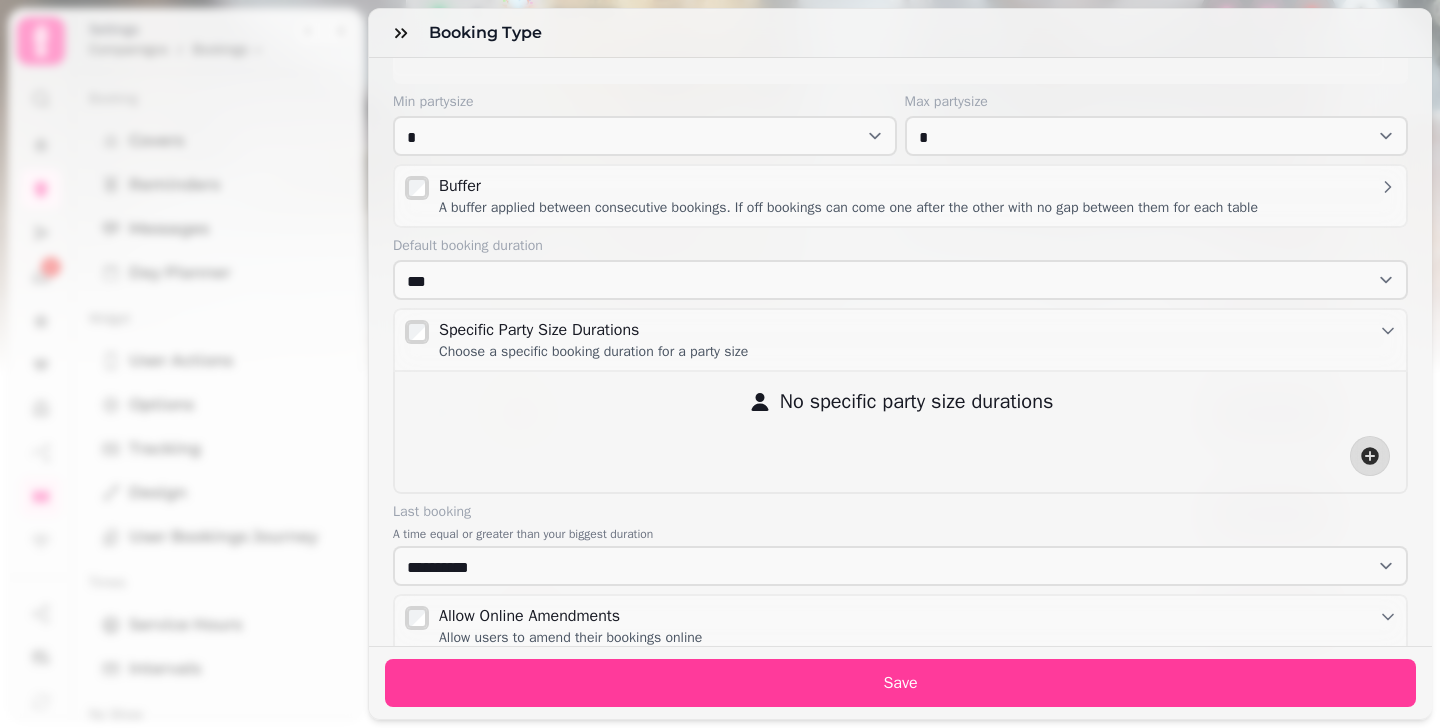 click on "Specific Party Size Durations" at bounding box center [593, 330] 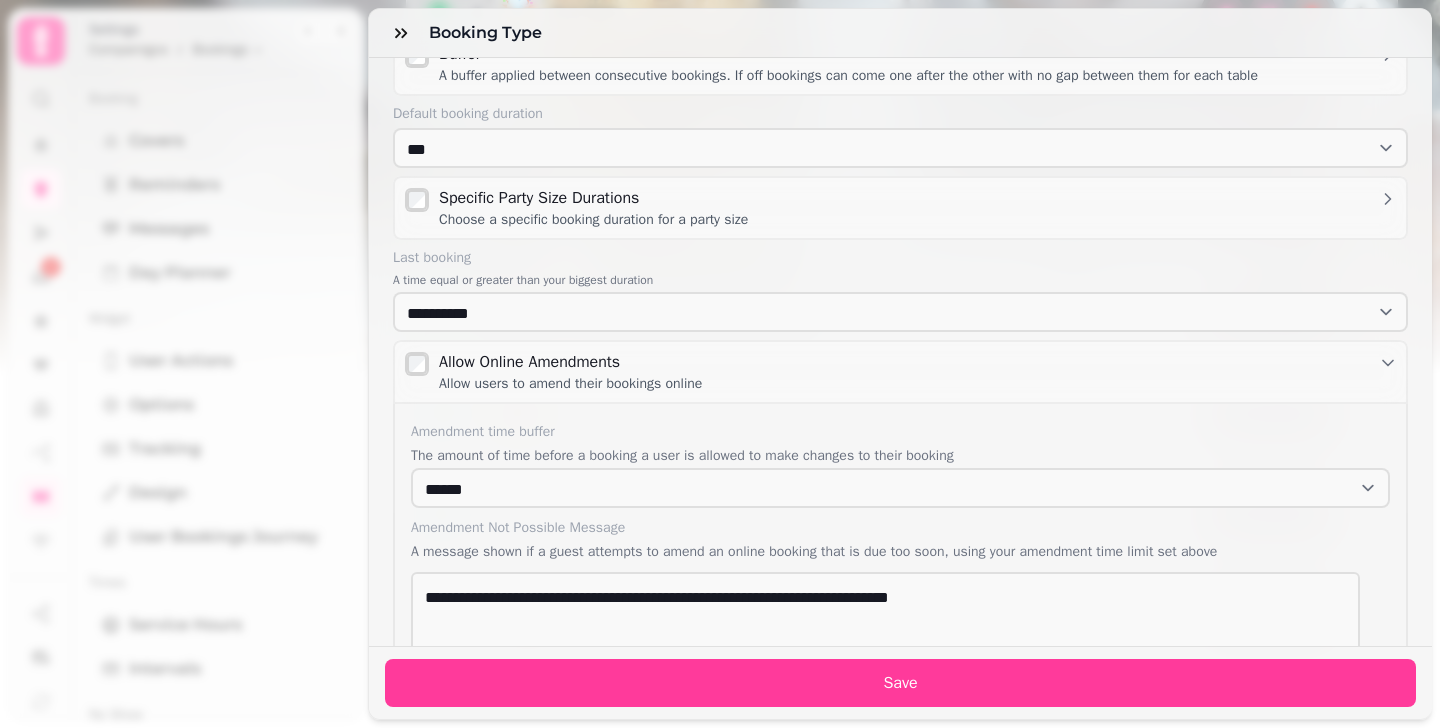 scroll, scrollTop: 593, scrollLeft: 0, axis: vertical 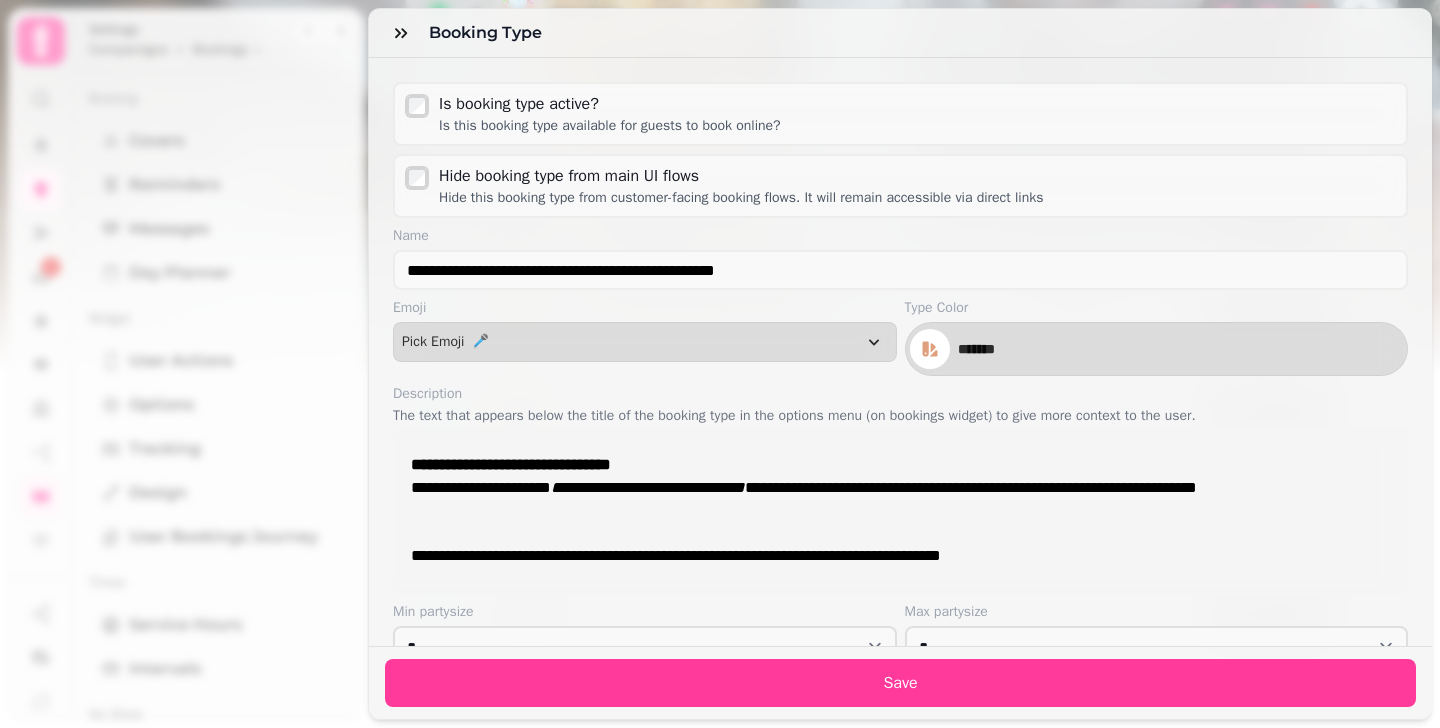 click on "**********" at bounding box center [720, 380] 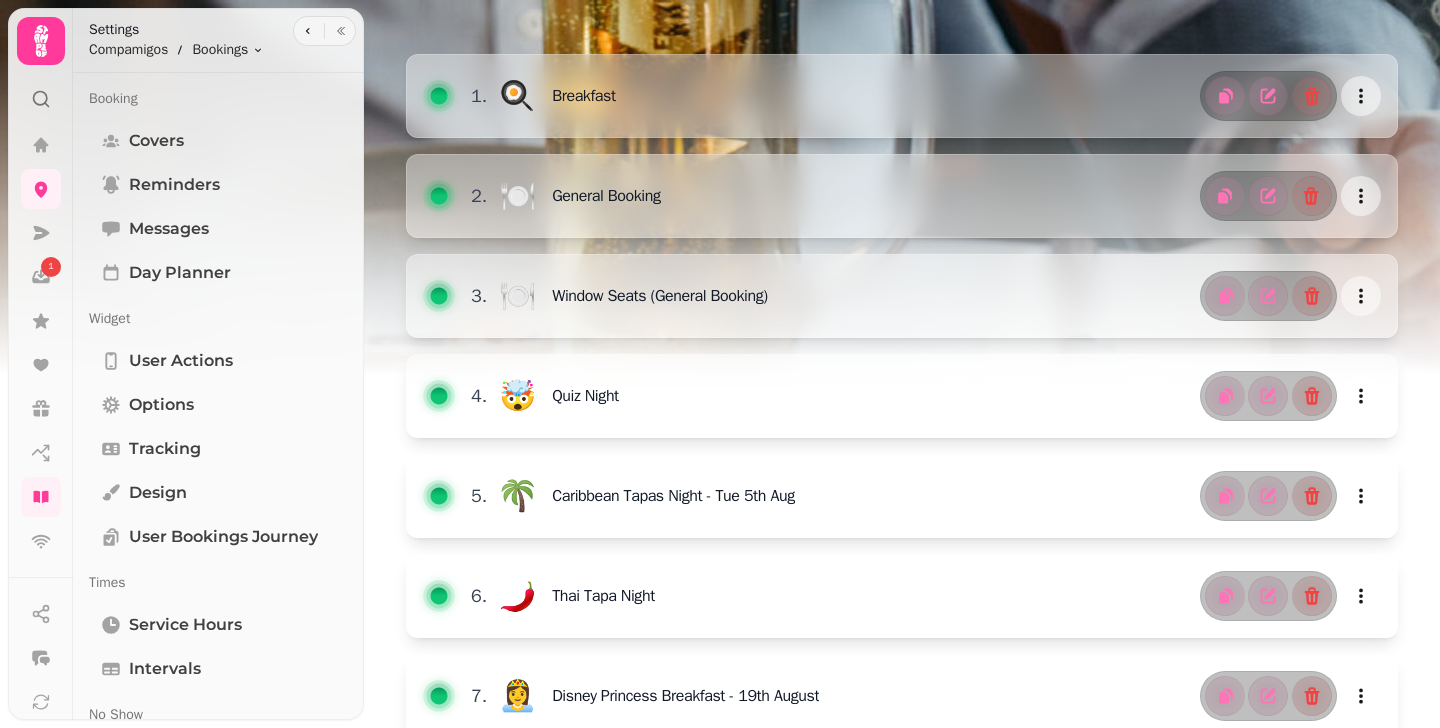 scroll, scrollTop: 0, scrollLeft: 0, axis: both 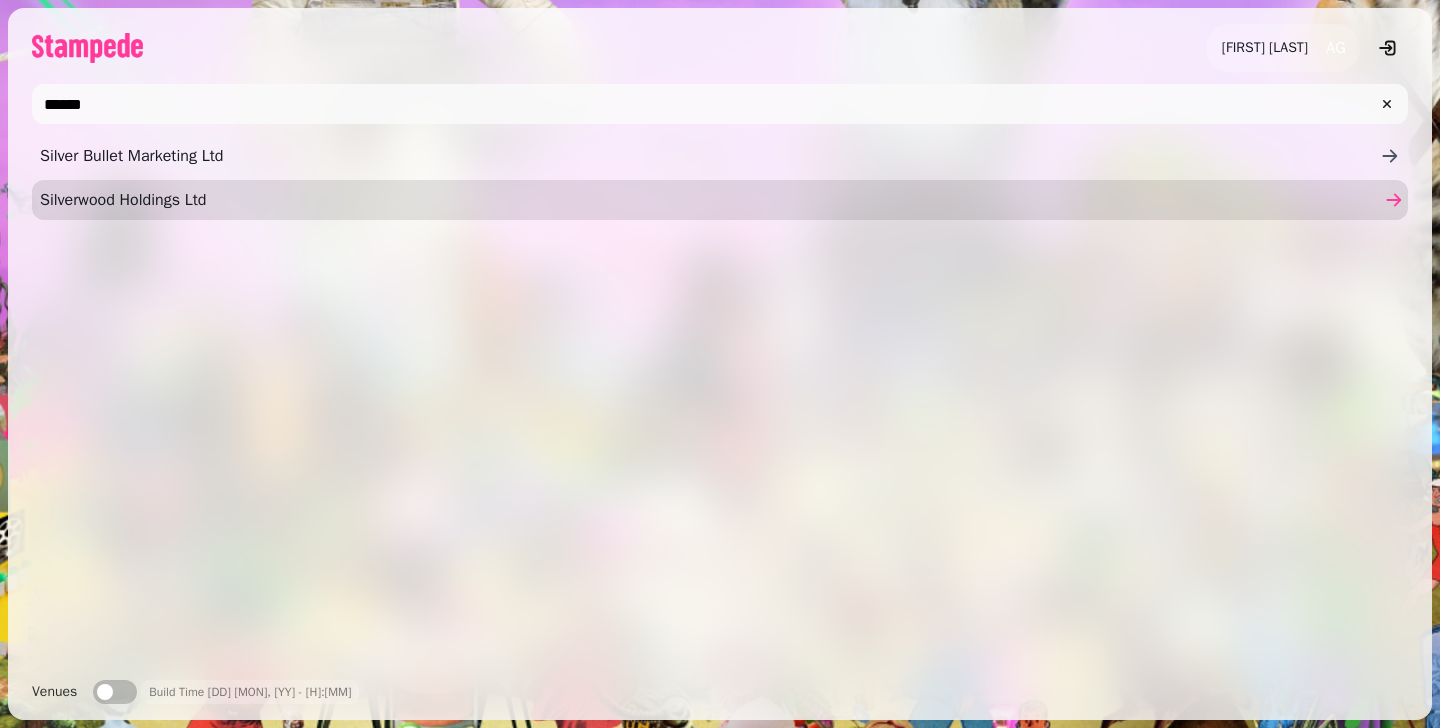 type on "******" 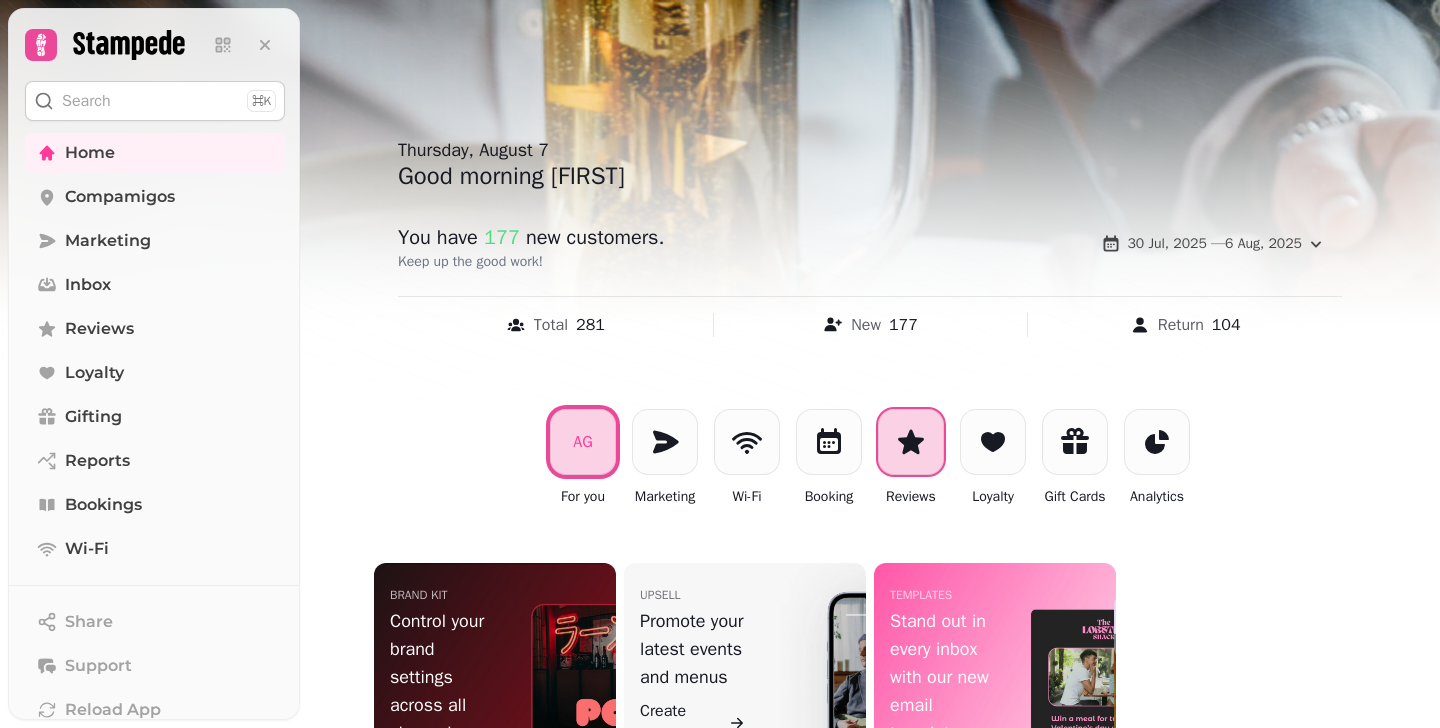 drag, startPoint x: 907, startPoint y: 462, endPoint x: 885, endPoint y: 462, distance: 22 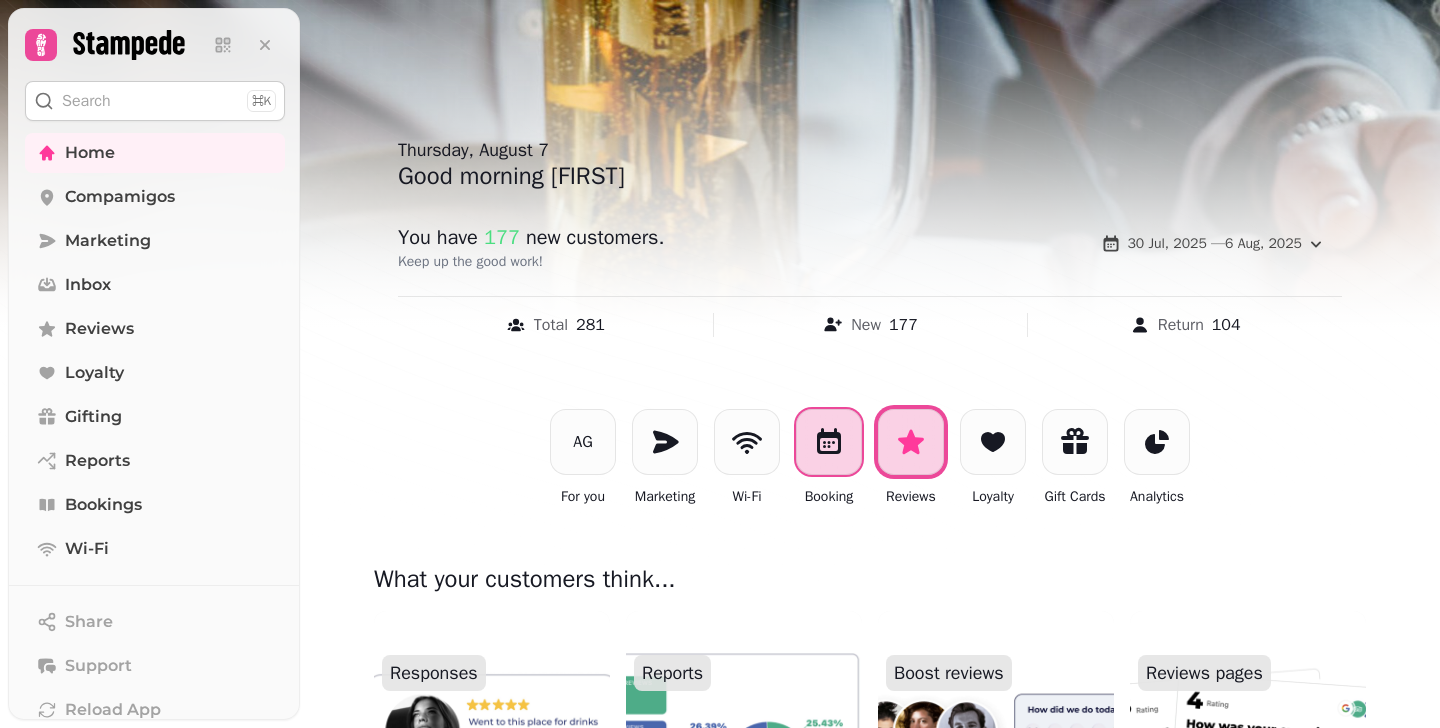 click 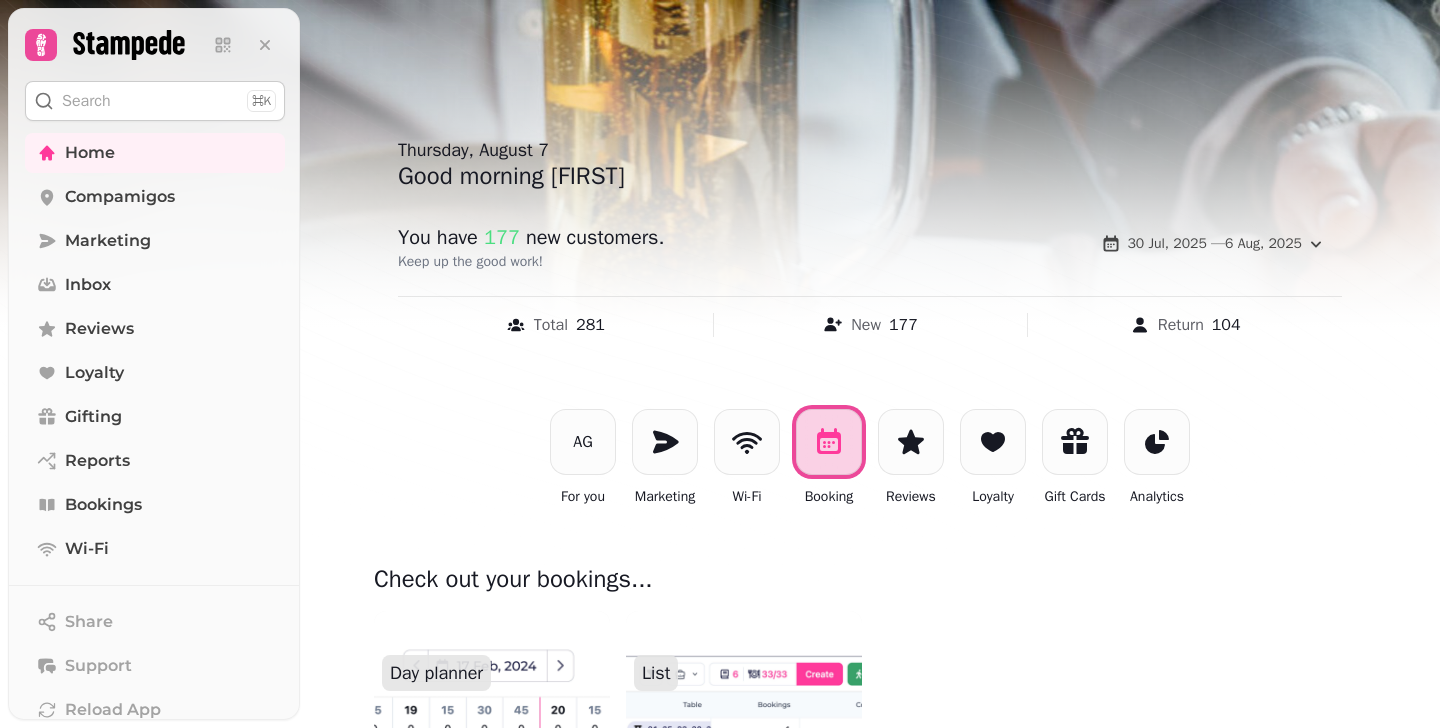 scroll, scrollTop: 483, scrollLeft: 0, axis: vertical 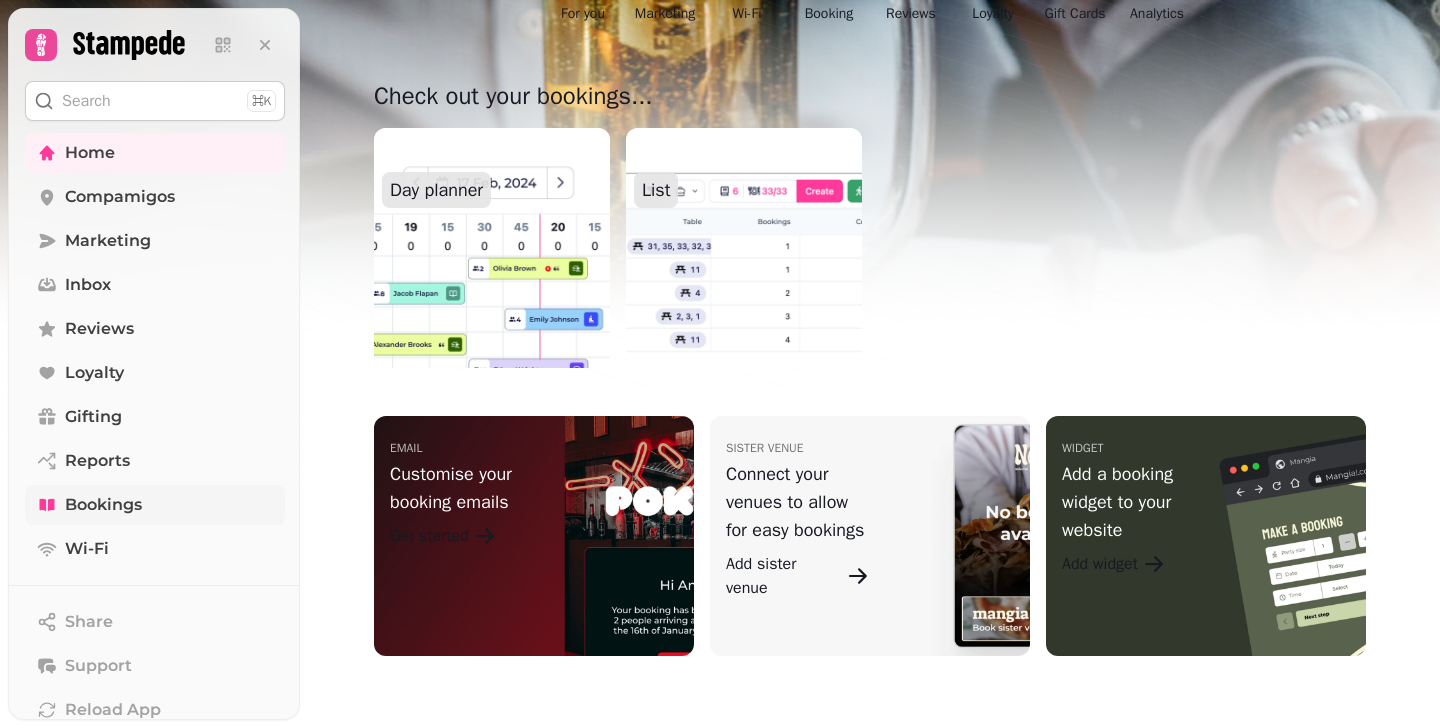 click on "Bookings" at bounding box center [155, 505] 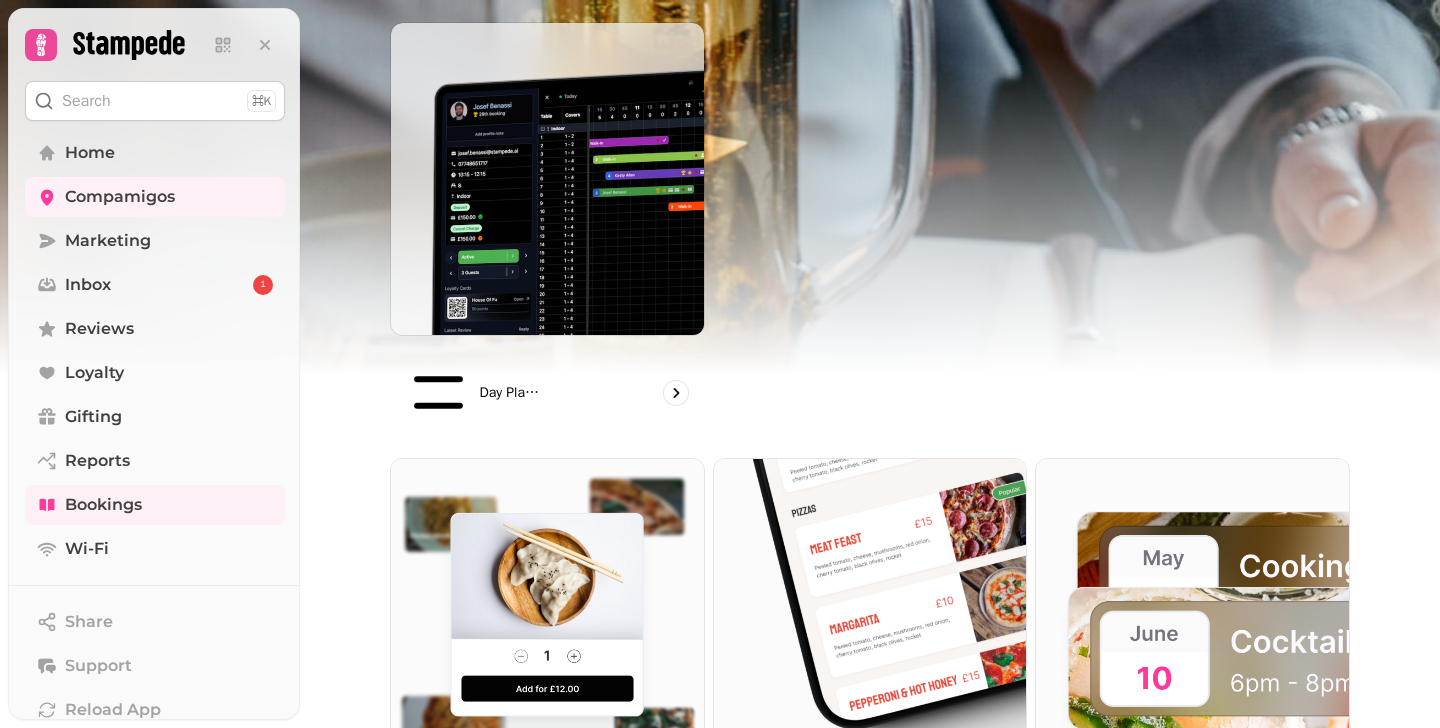 scroll, scrollTop: 1190, scrollLeft: 0, axis: vertical 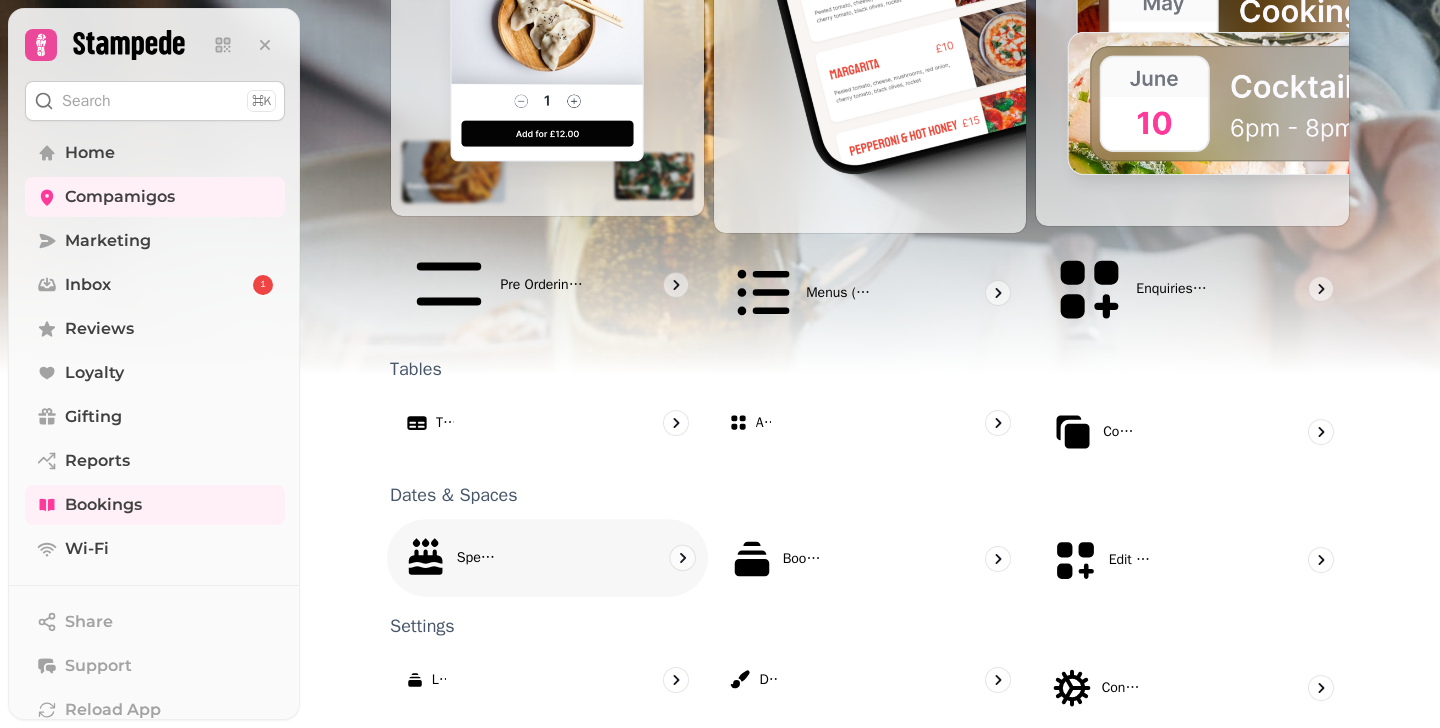 click on "Special Dates" at bounding box center [547, 558] 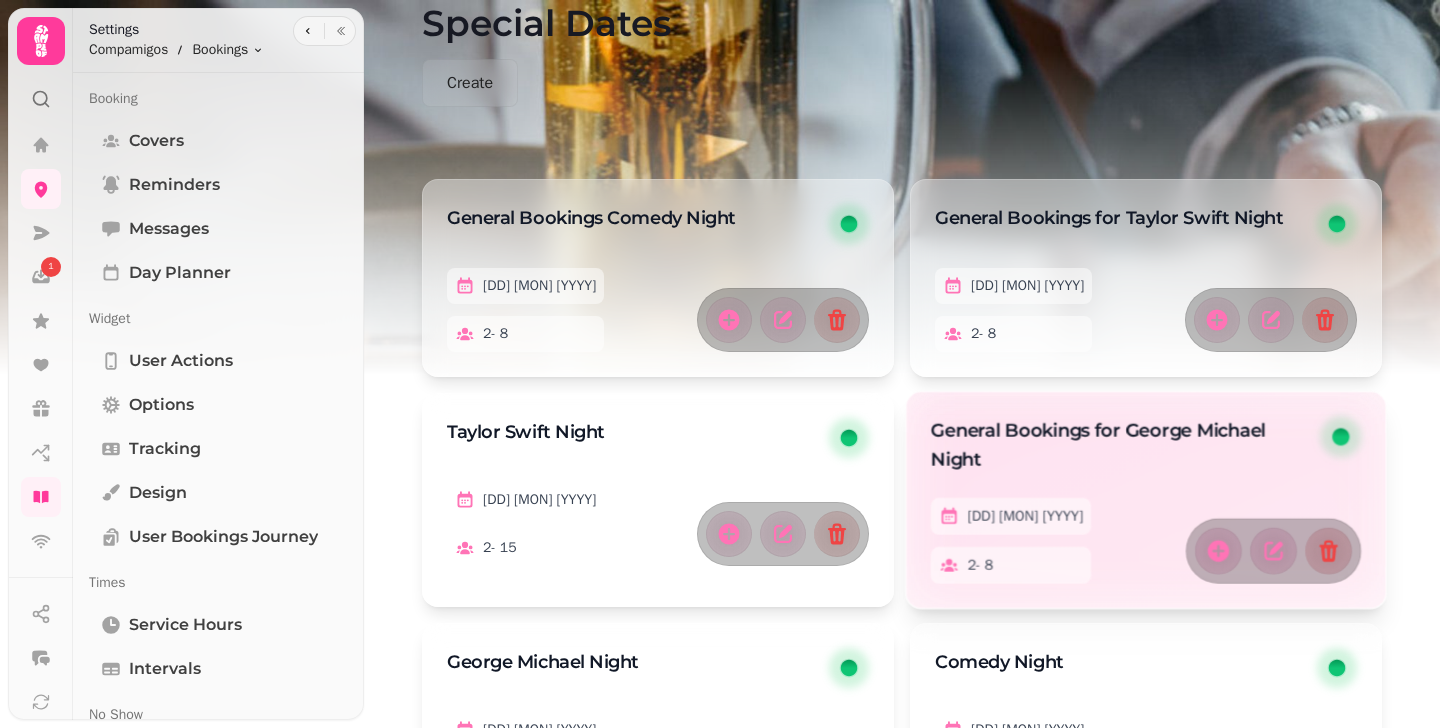 scroll, scrollTop: 241, scrollLeft: 0, axis: vertical 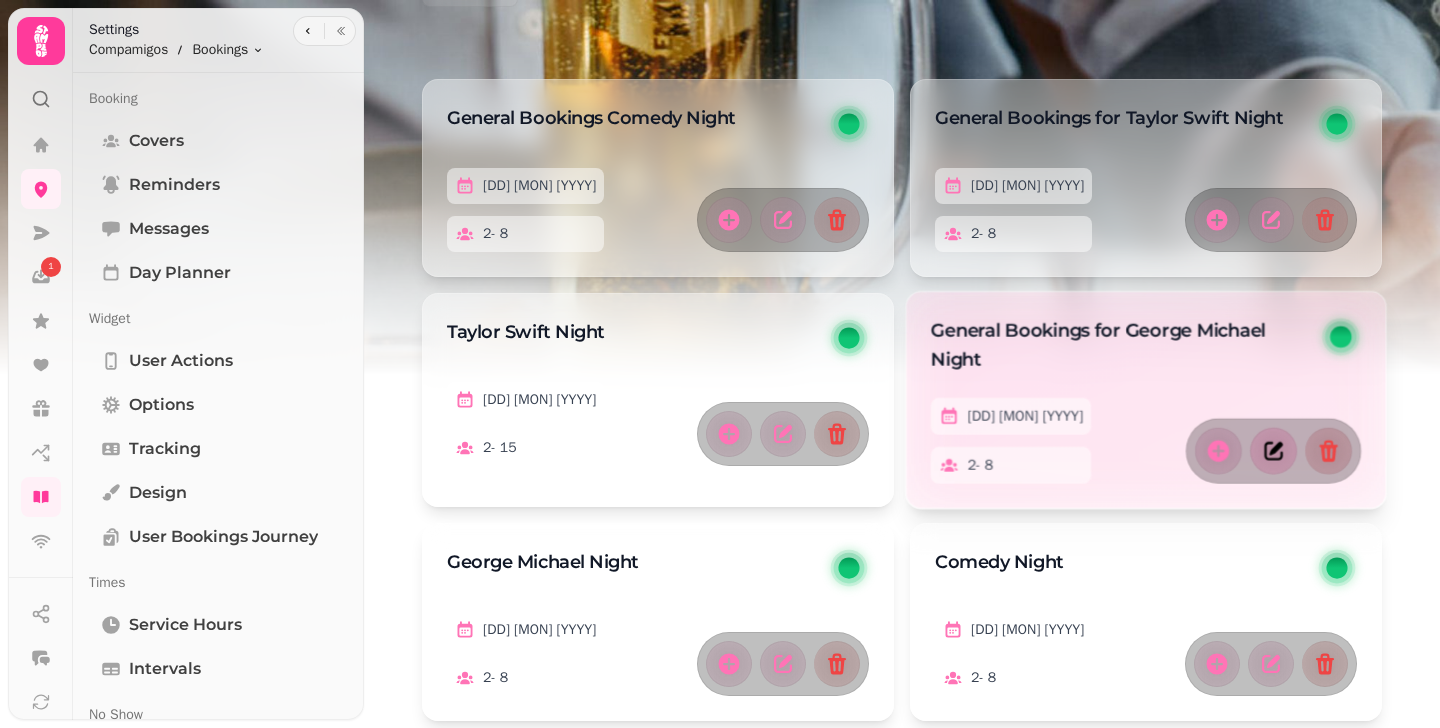 click 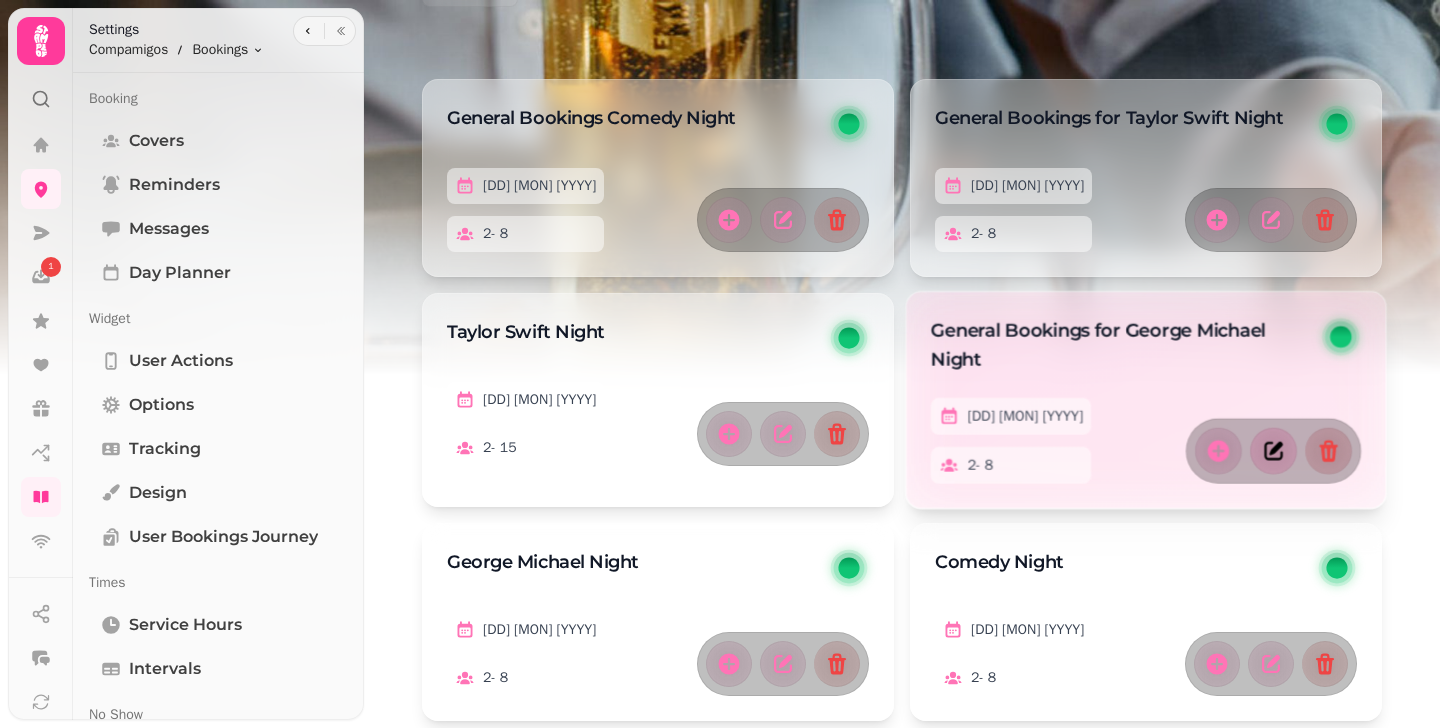 select on "*" 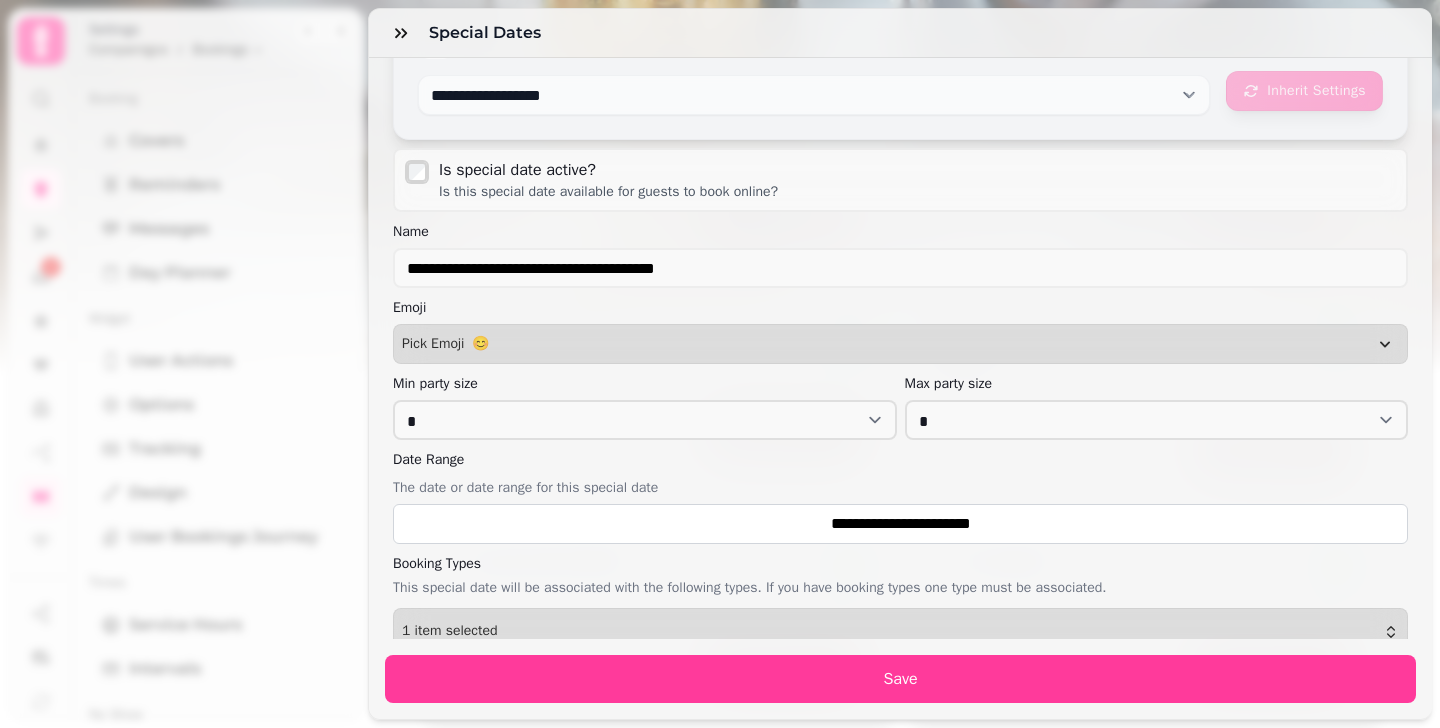 scroll, scrollTop: 92, scrollLeft: 0, axis: vertical 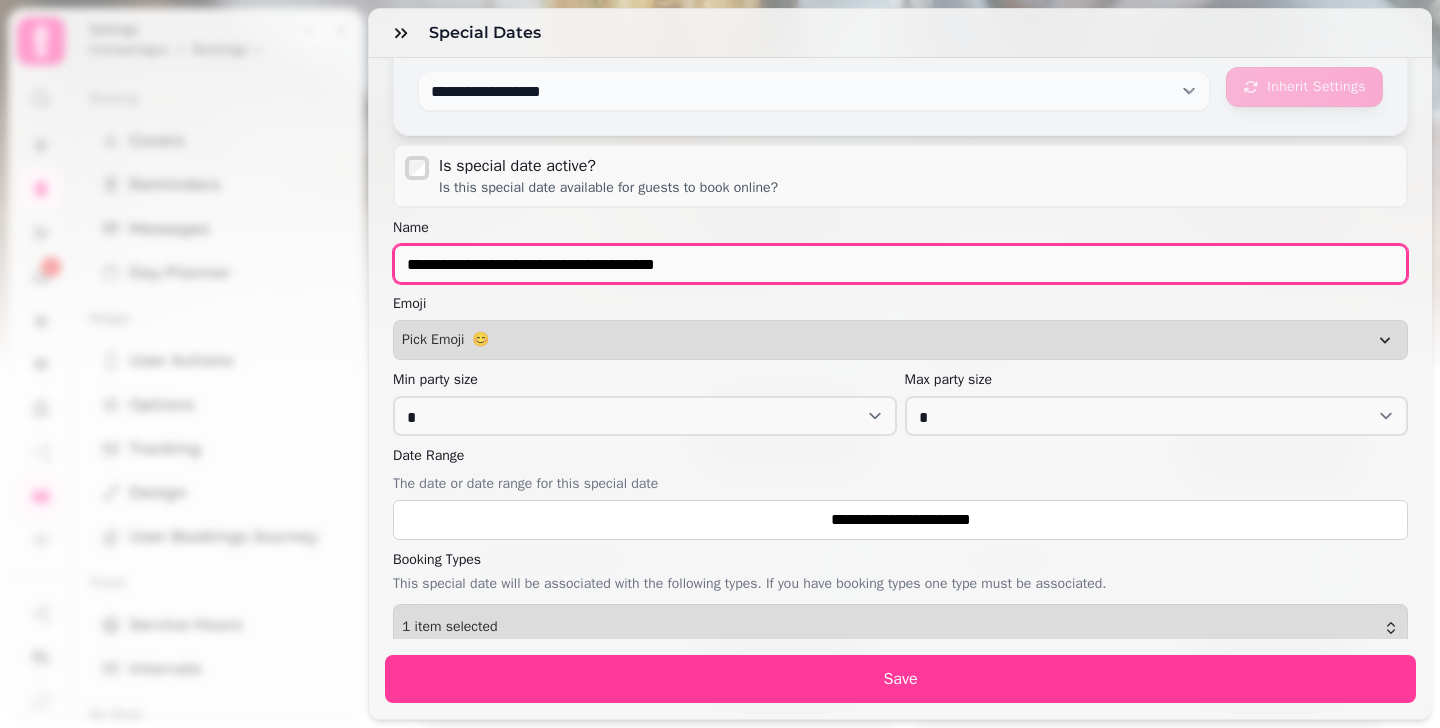 click on "**********" at bounding box center [900, 264] 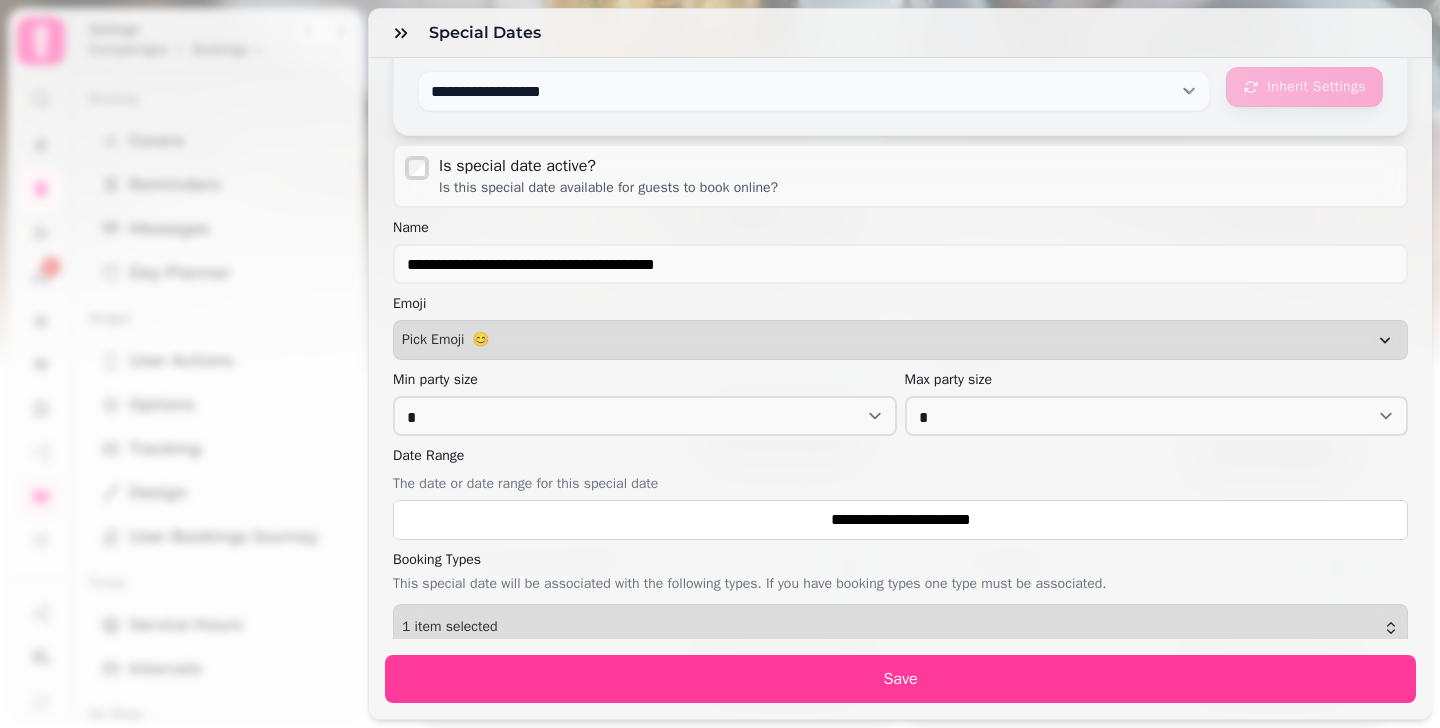 click on "**********" at bounding box center (900, 348) 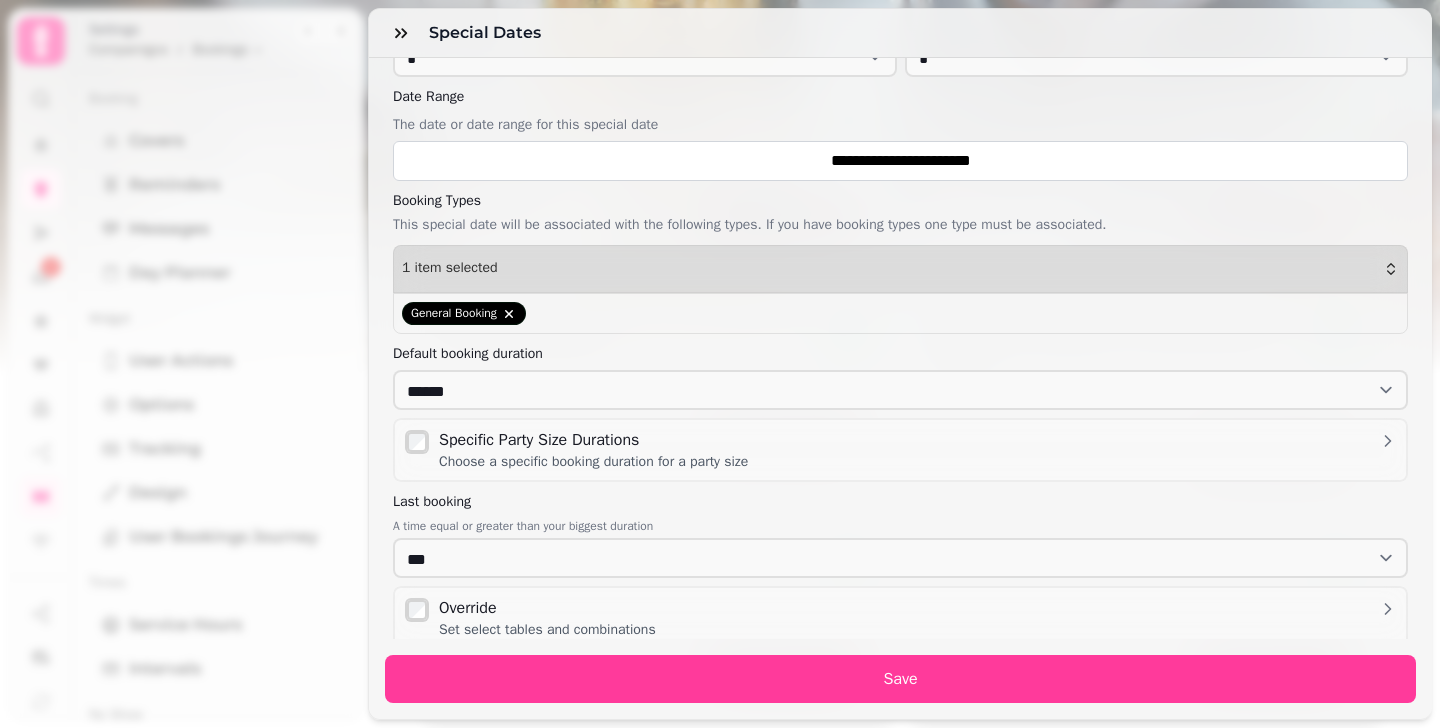 scroll, scrollTop: 0, scrollLeft: 0, axis: both 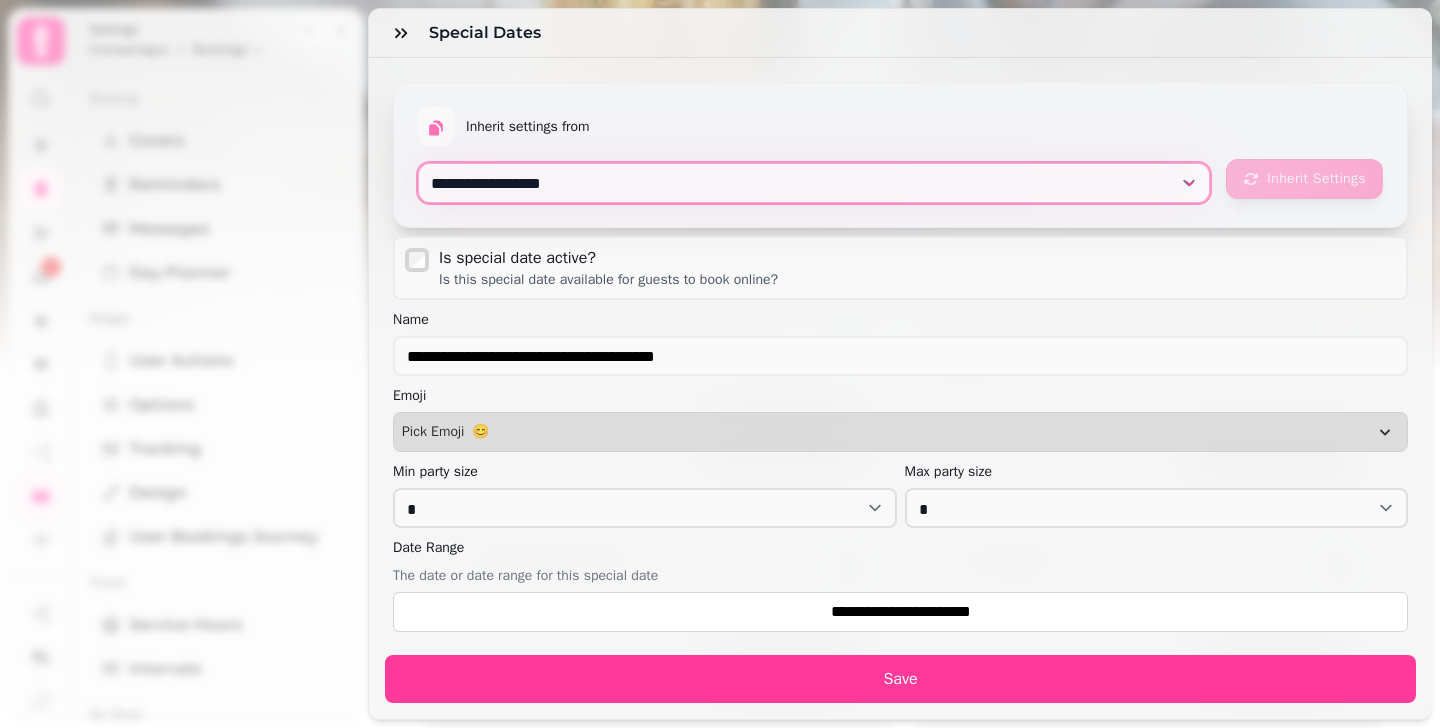 click on "**********" at bounding box center [814, 183] 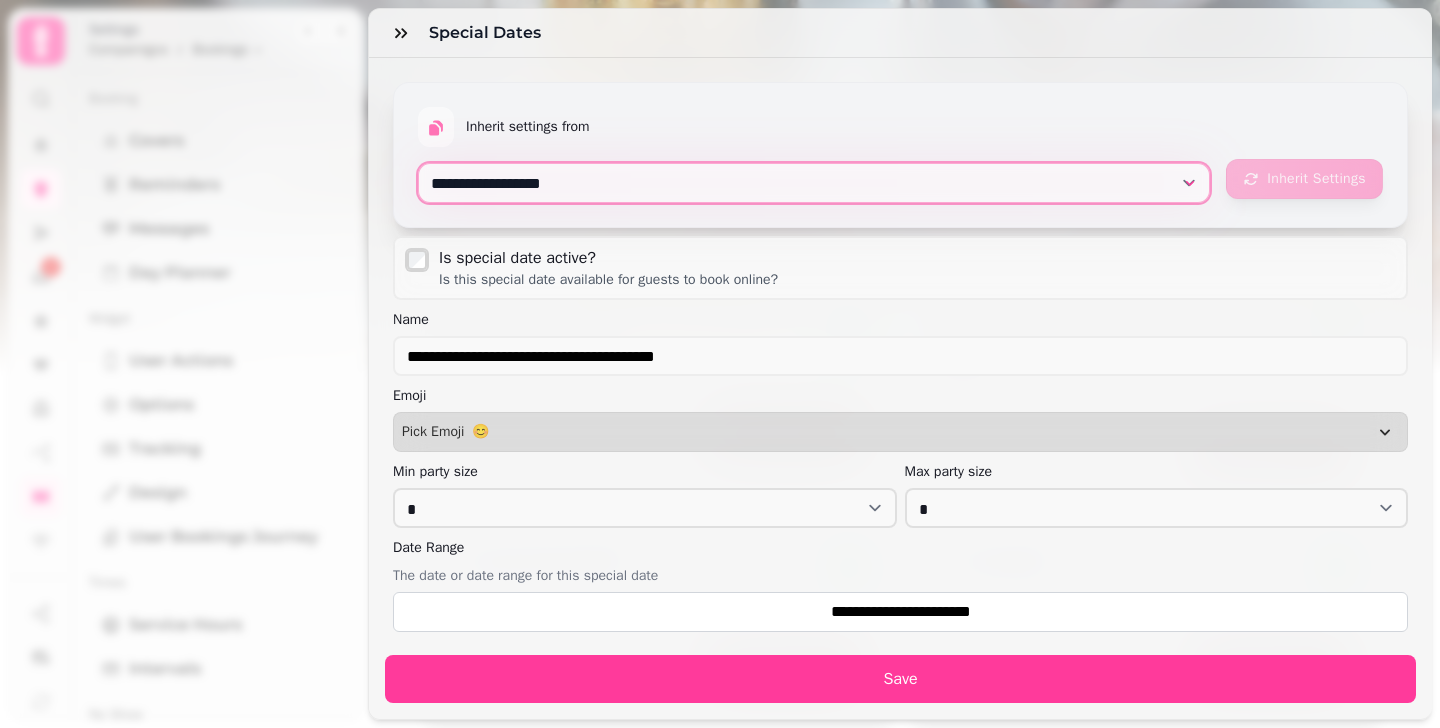click on "**********" at bounding box center (814, 183) 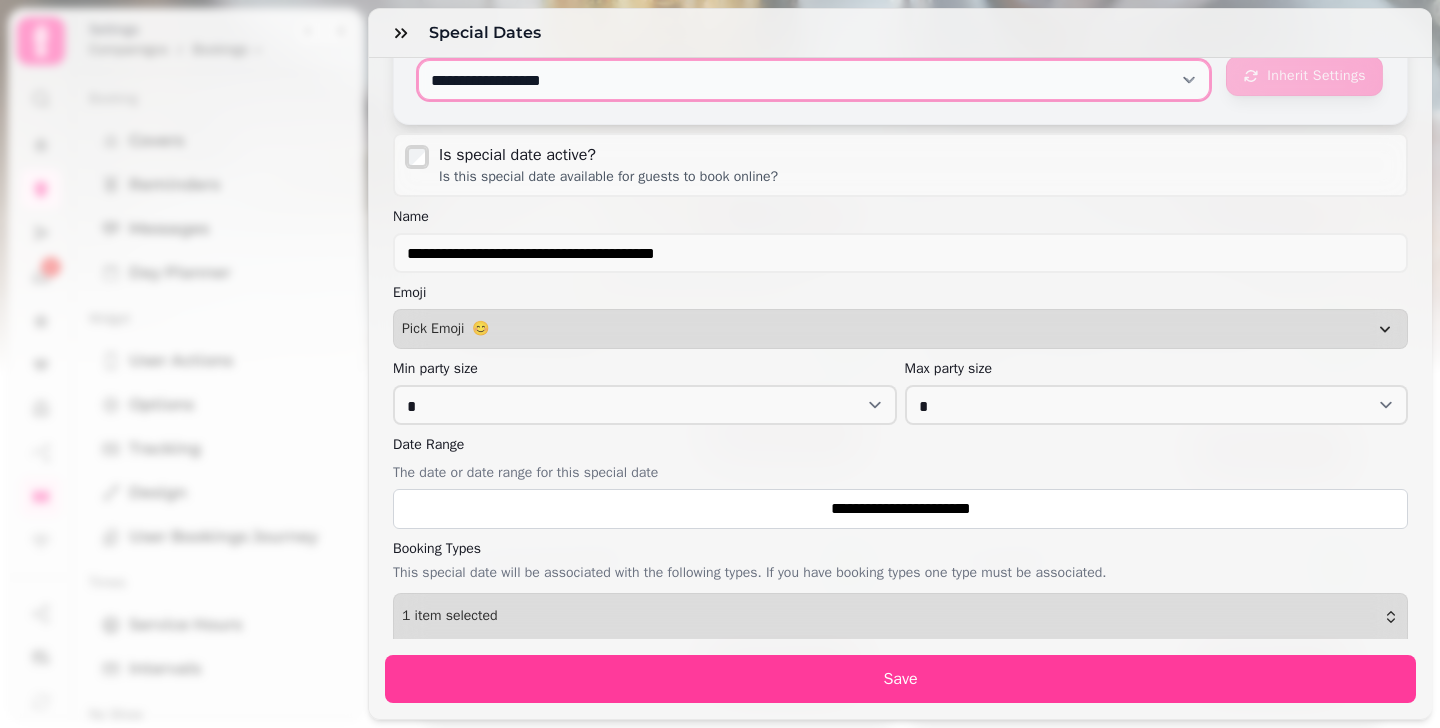 scroll, scrollTop: 143, scrollLeft: 0, axis: vertical 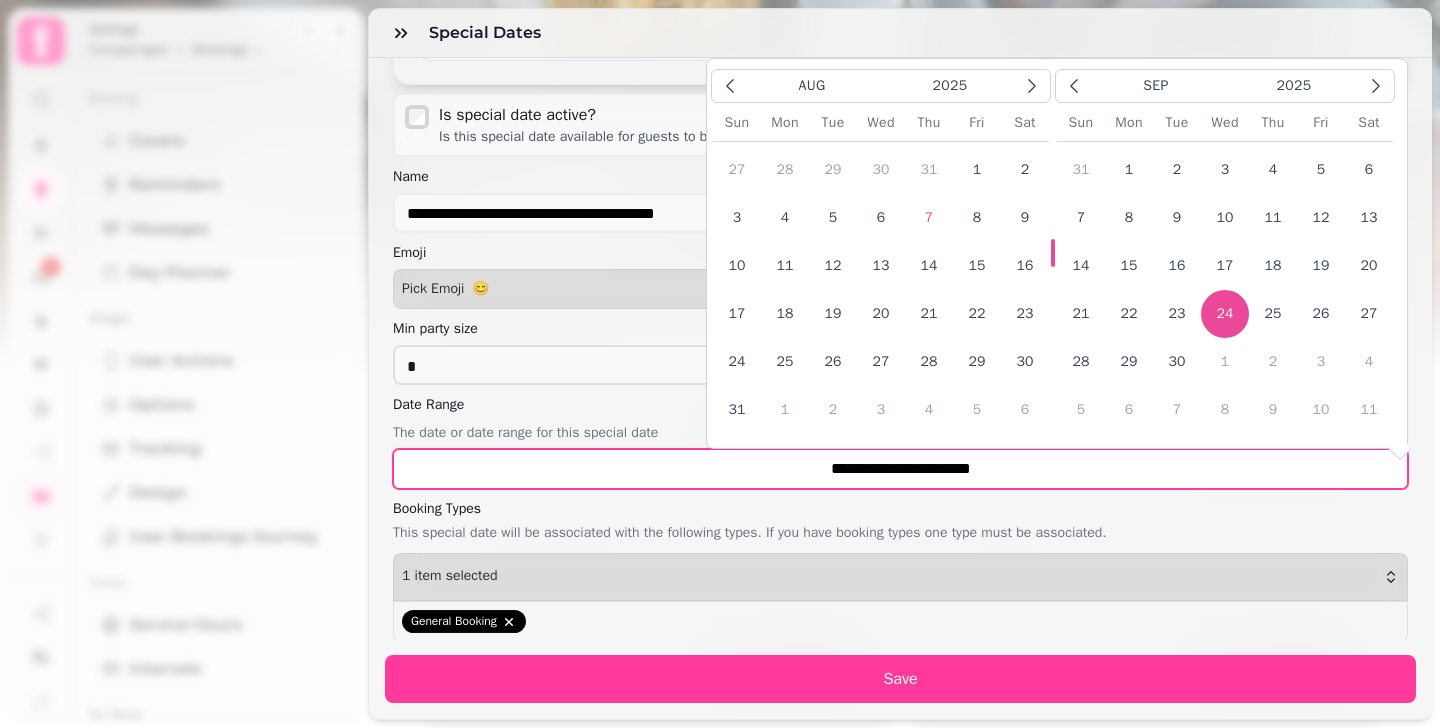 click on "**********" at bounding box center (900, 469) 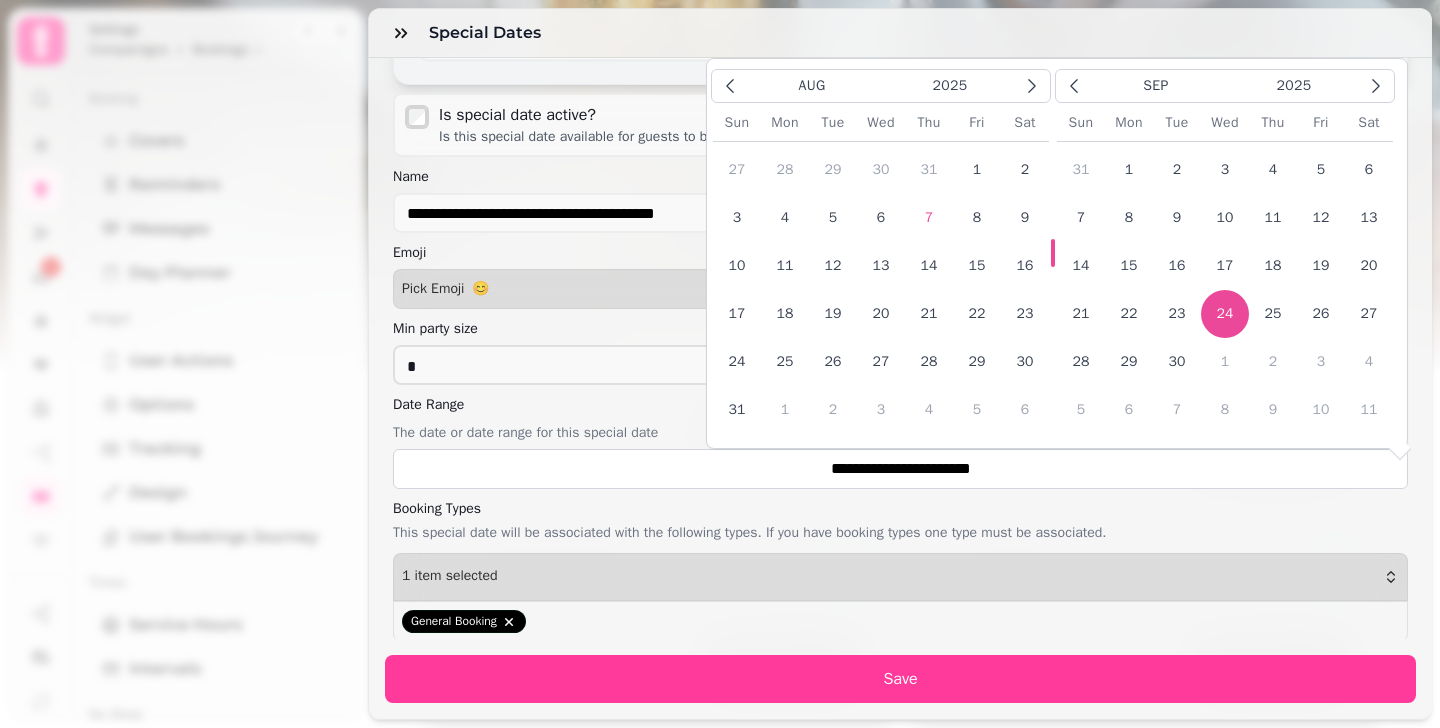 click on "Date Range" at bounding box center (900, 405) 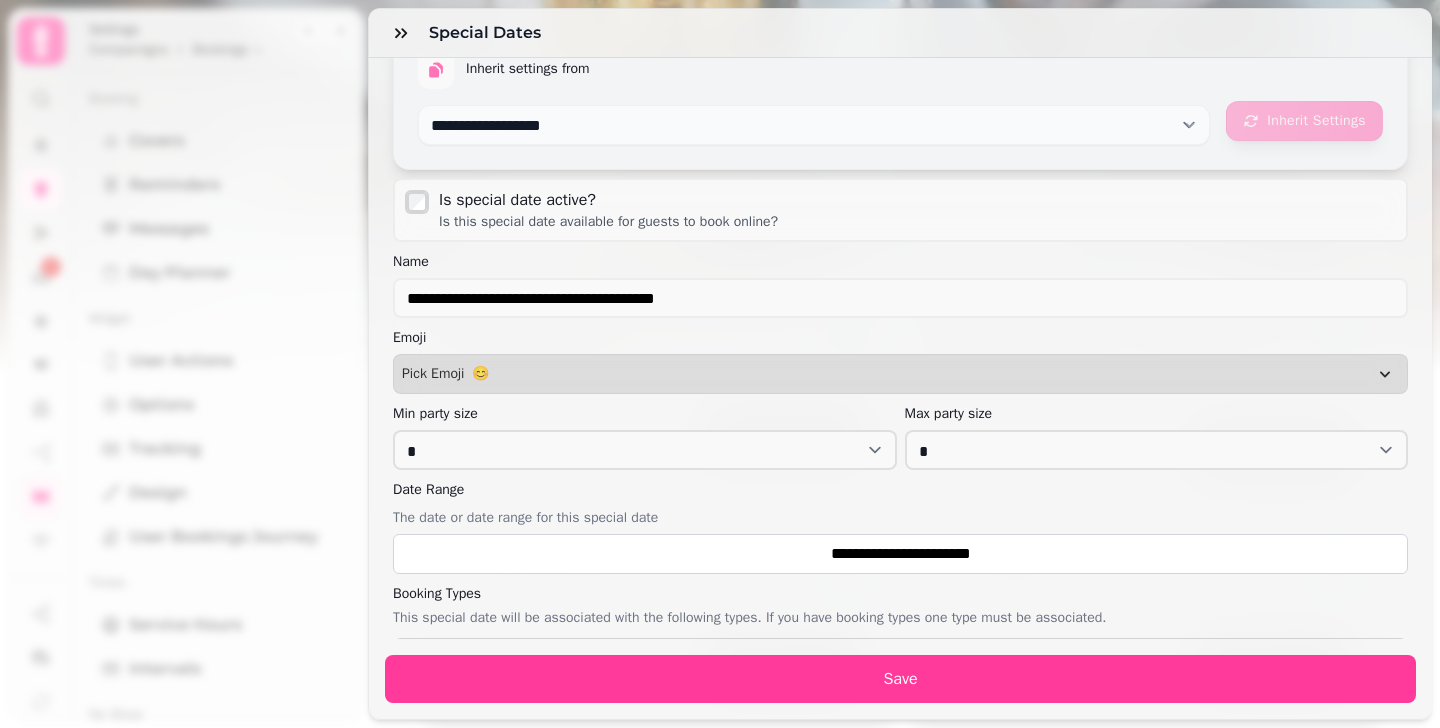 scroll, scrollTop: 0, scrollLeft: 0, axis: both 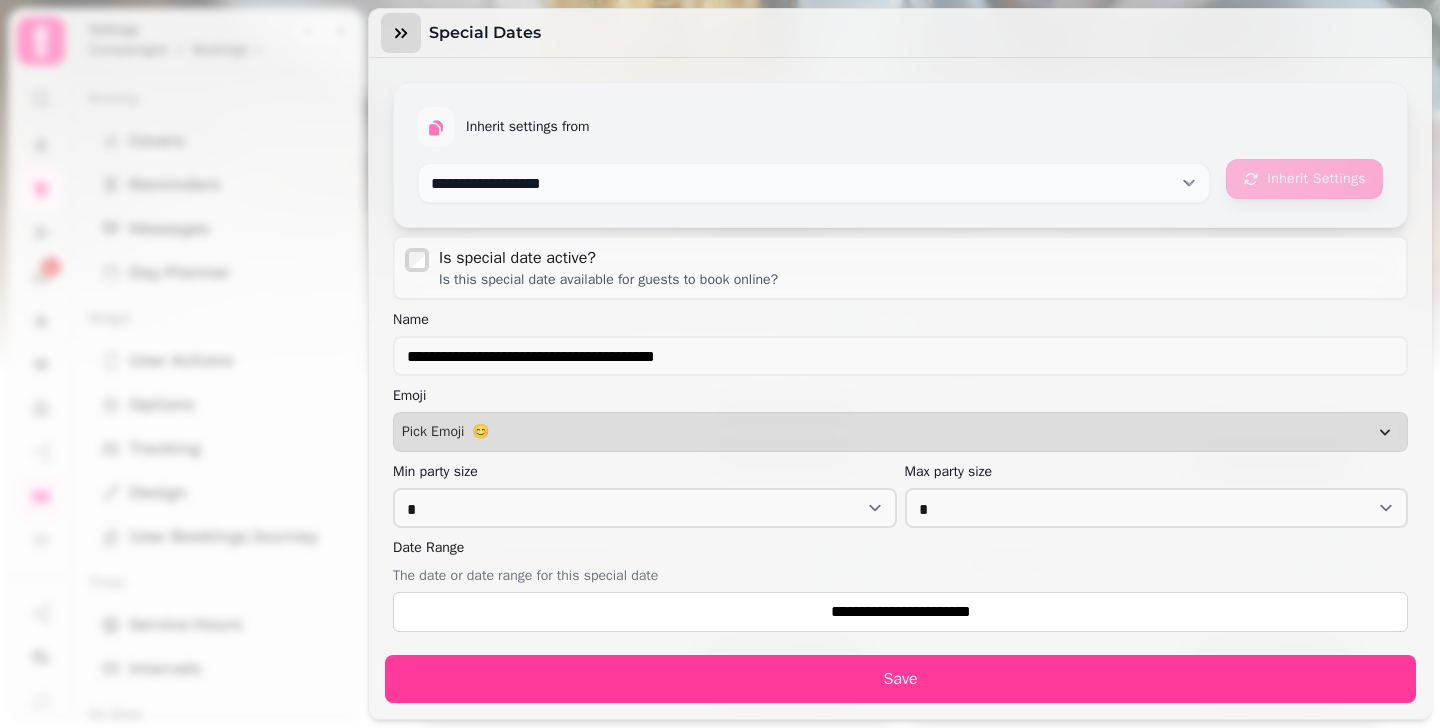 click 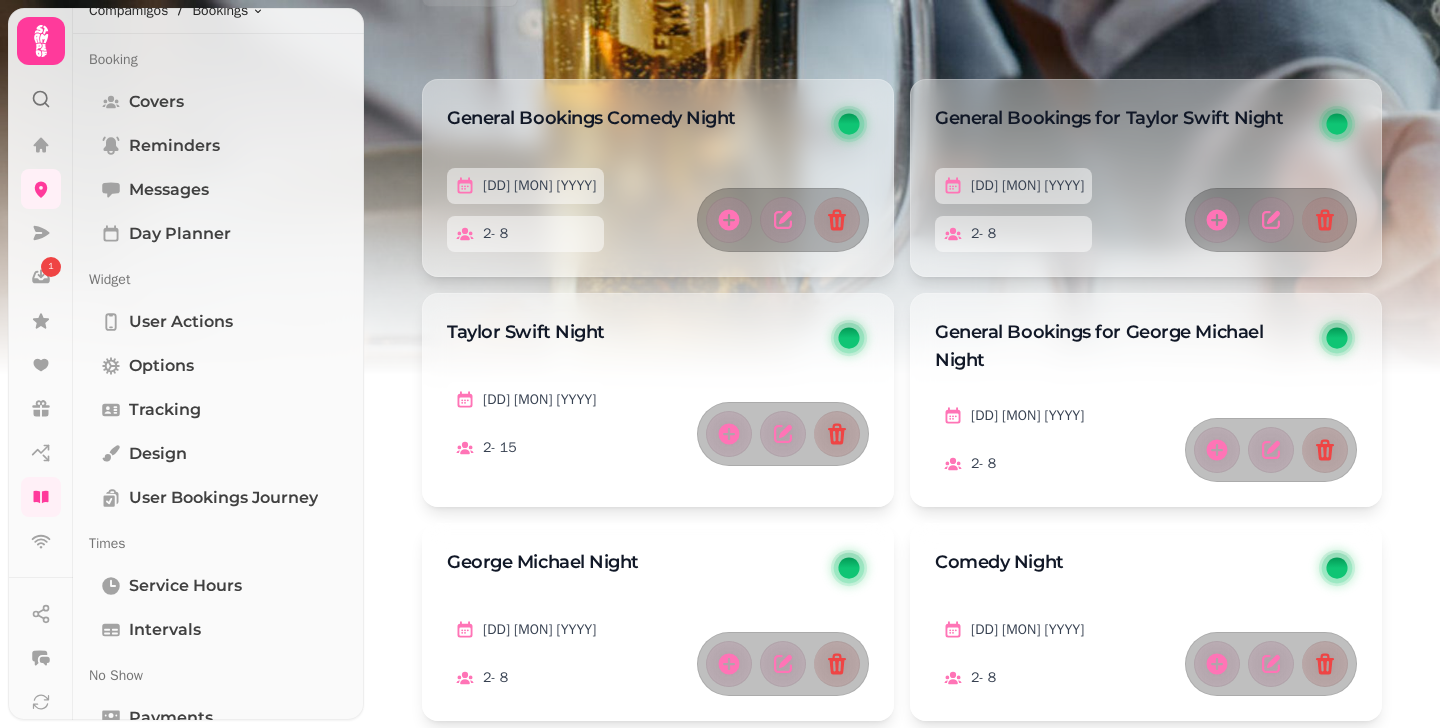 scroll, scrollTop: 305, scrollLeft: 0, axis: vertical 